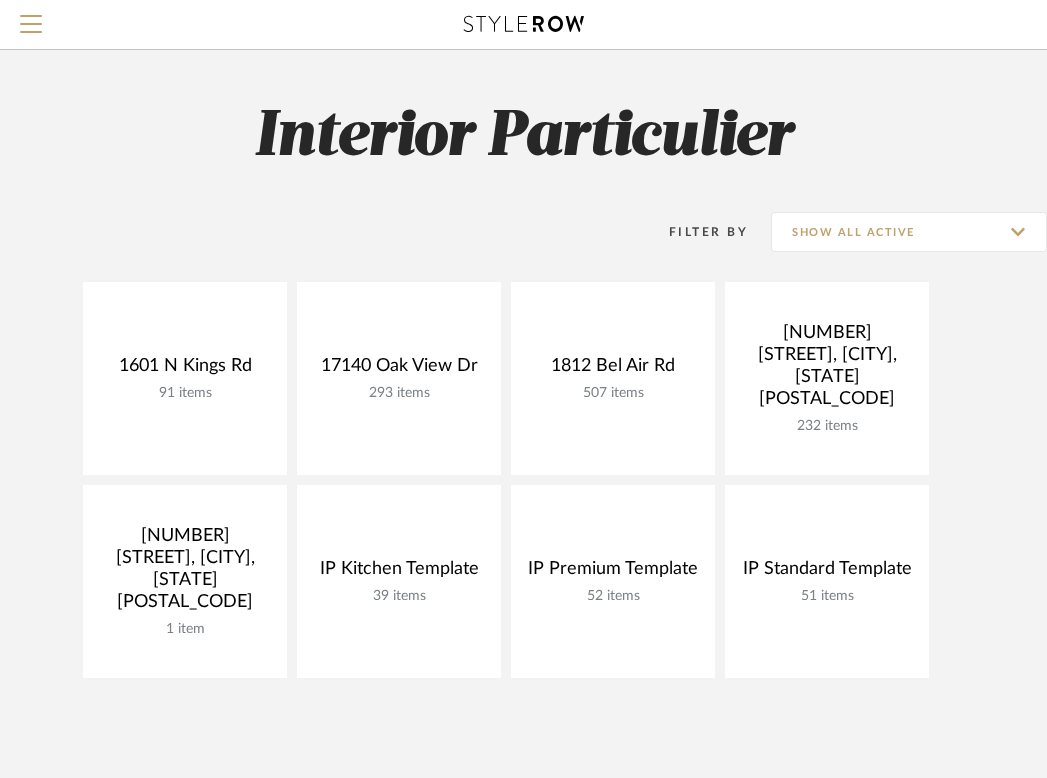 scroll, scrollTop: 0, scrollLeft: 0, axis: both 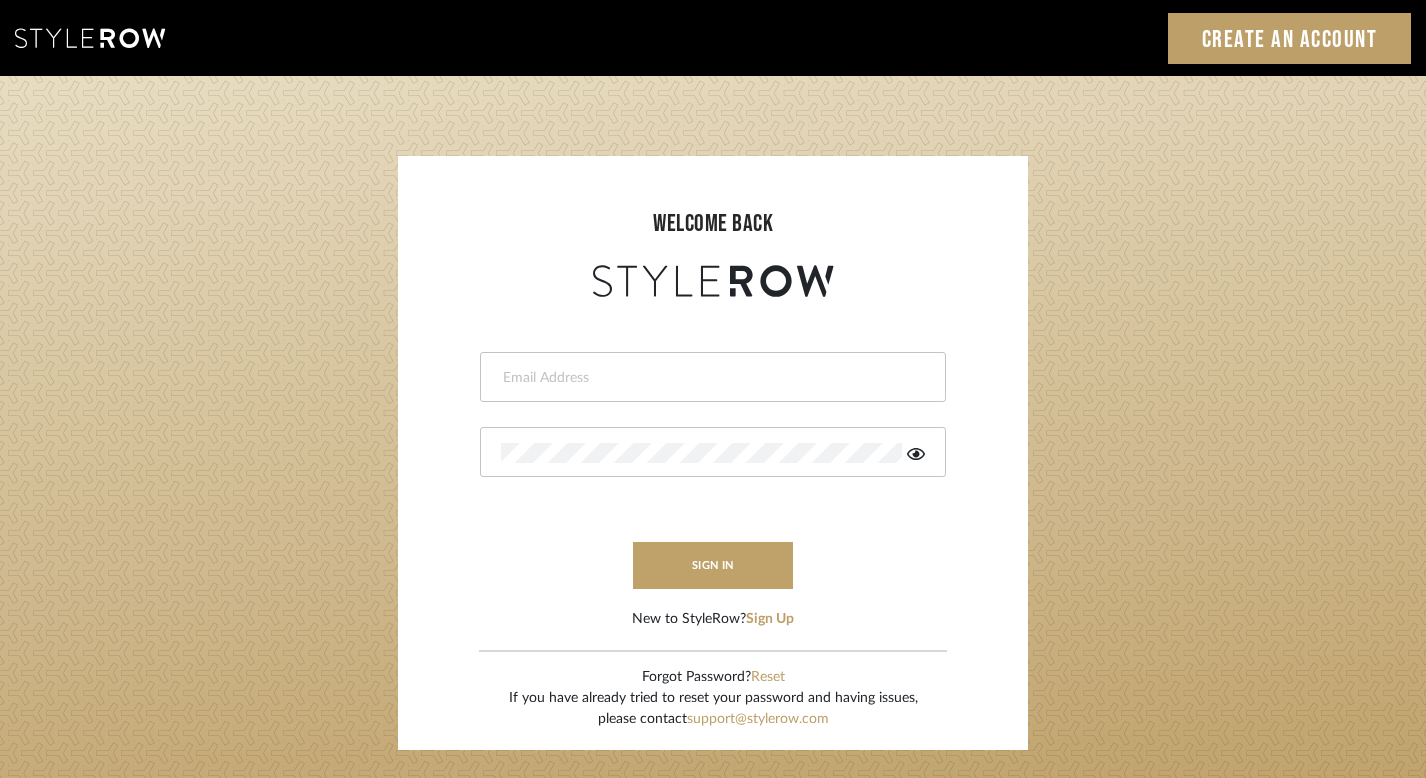 click at bounding box center [713, 377] 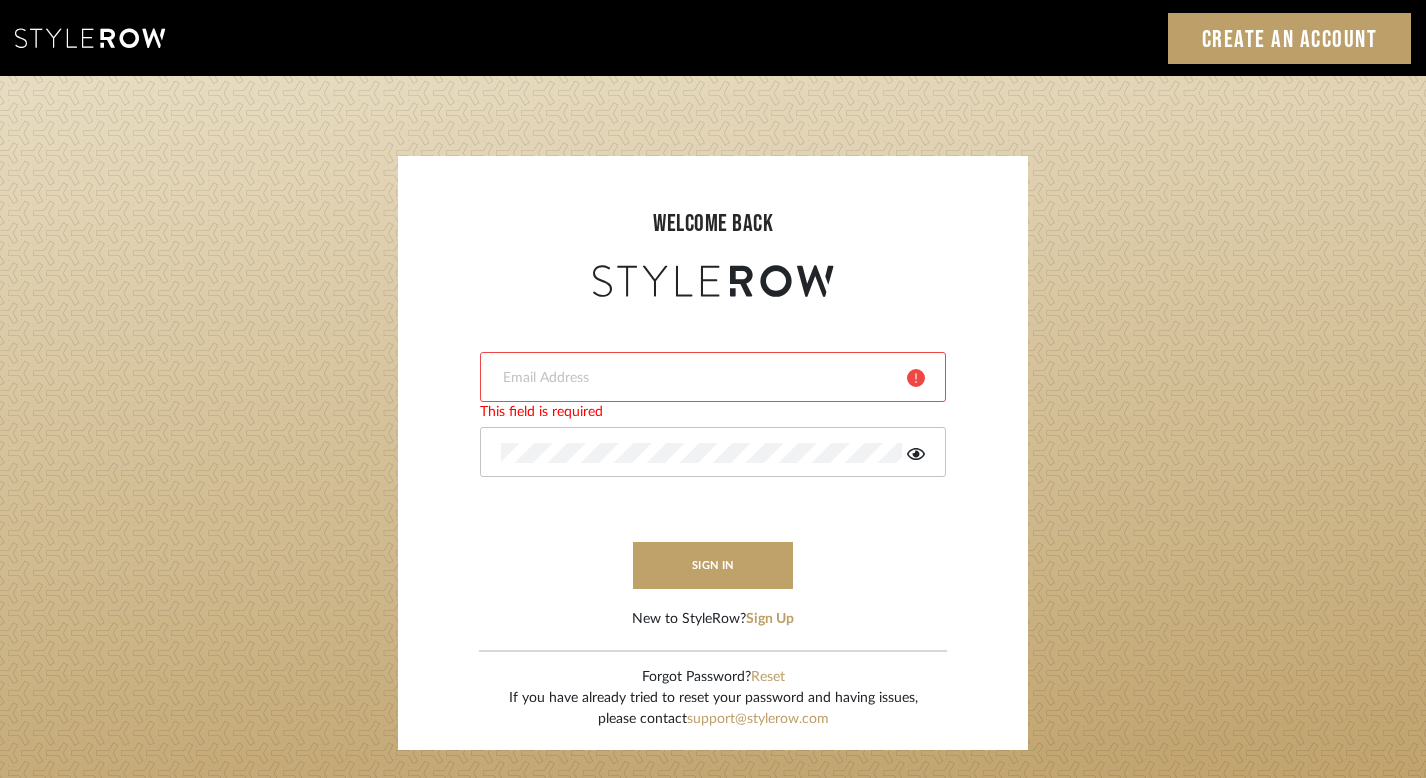 click at bounding box center (713, 377) 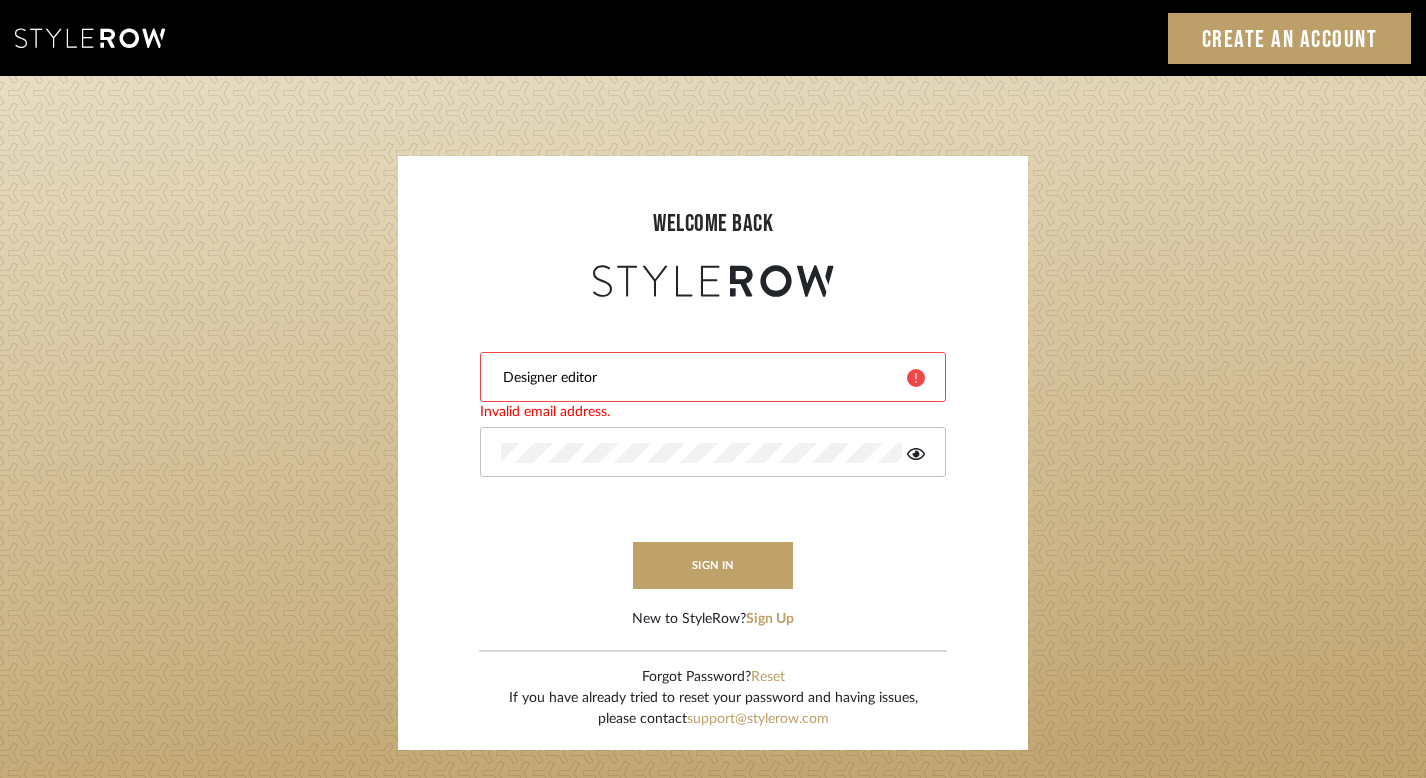 click 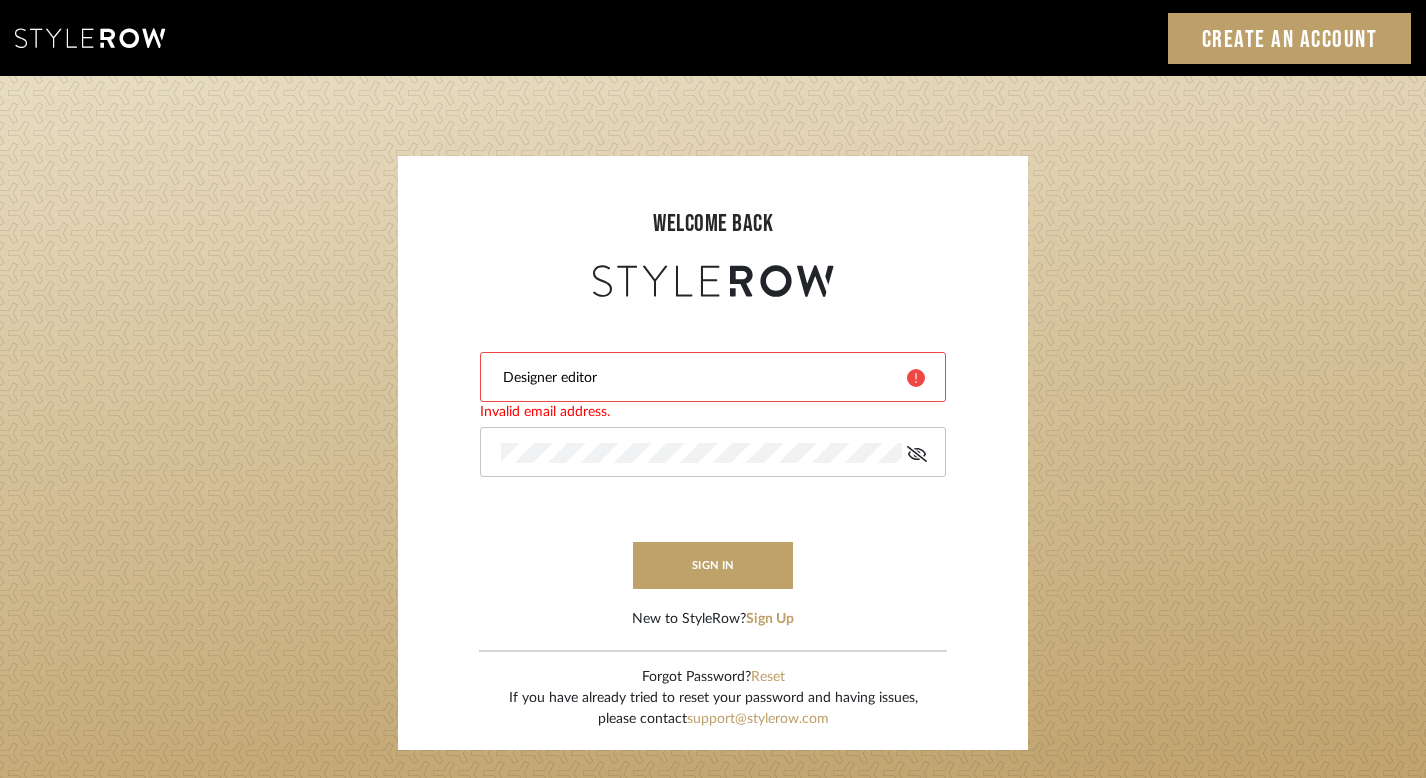 click on "Designer editor" at bounding box center [696, 378] 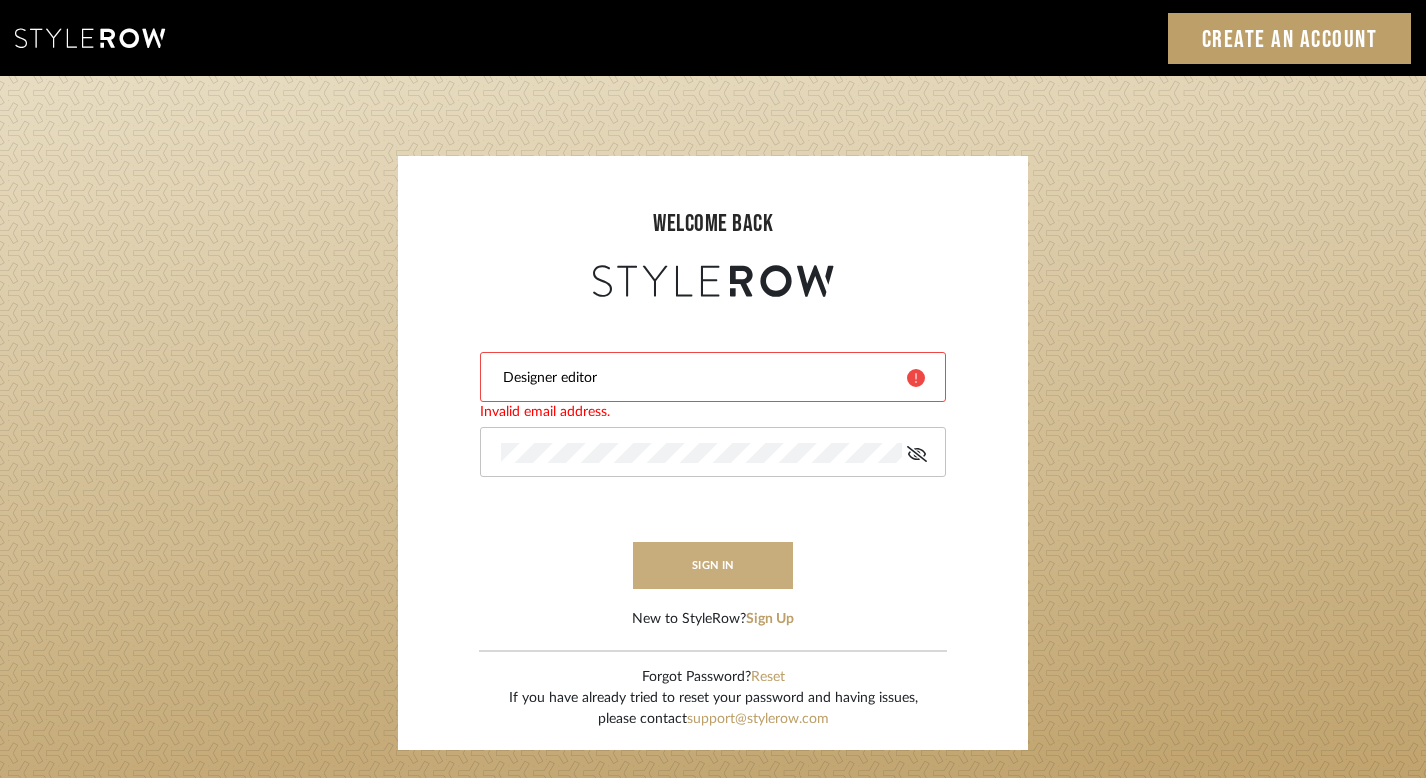click on "sign in" at bounding box center [713, 565] 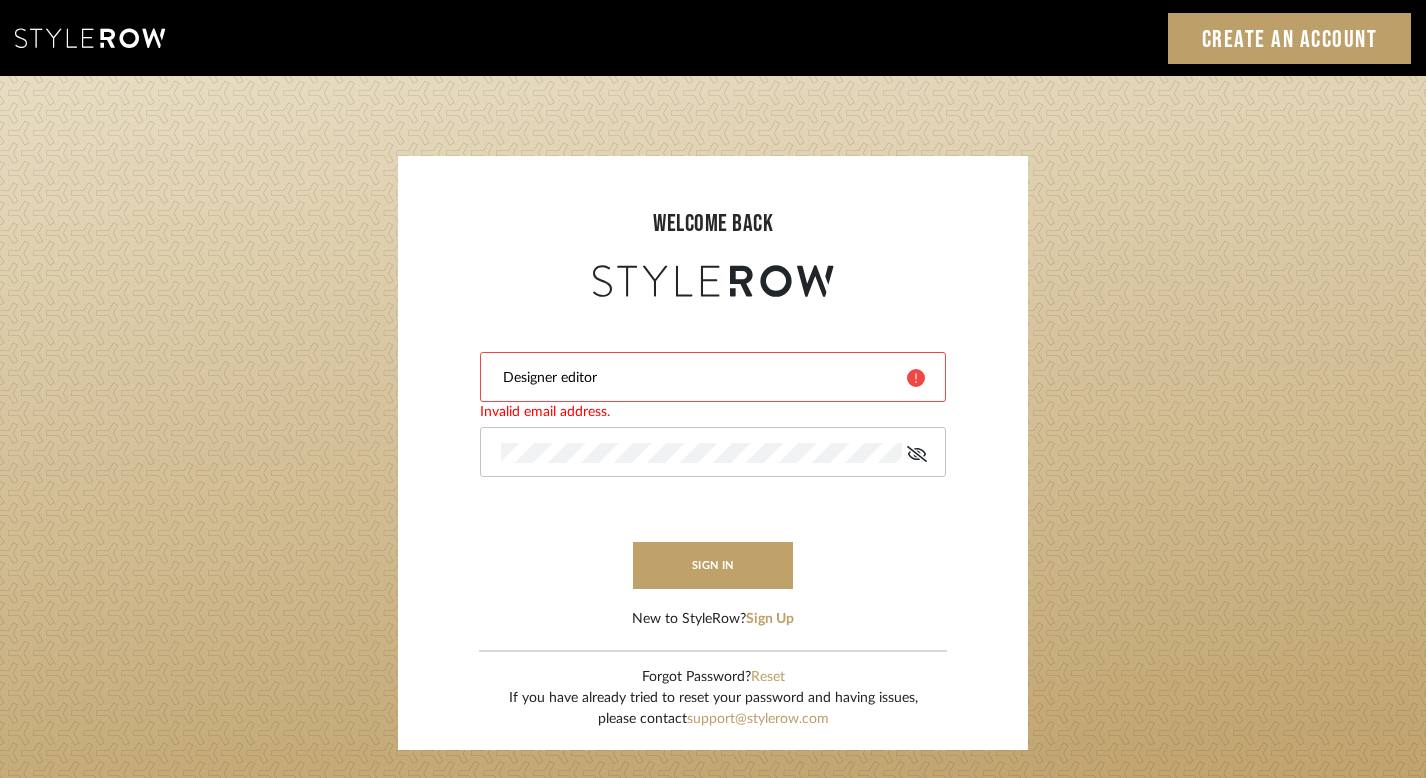 click on "Designer editor Invalid  email  address.  sign in   New to StyleRow?  Sign Up" at bounding box center (713, 466) 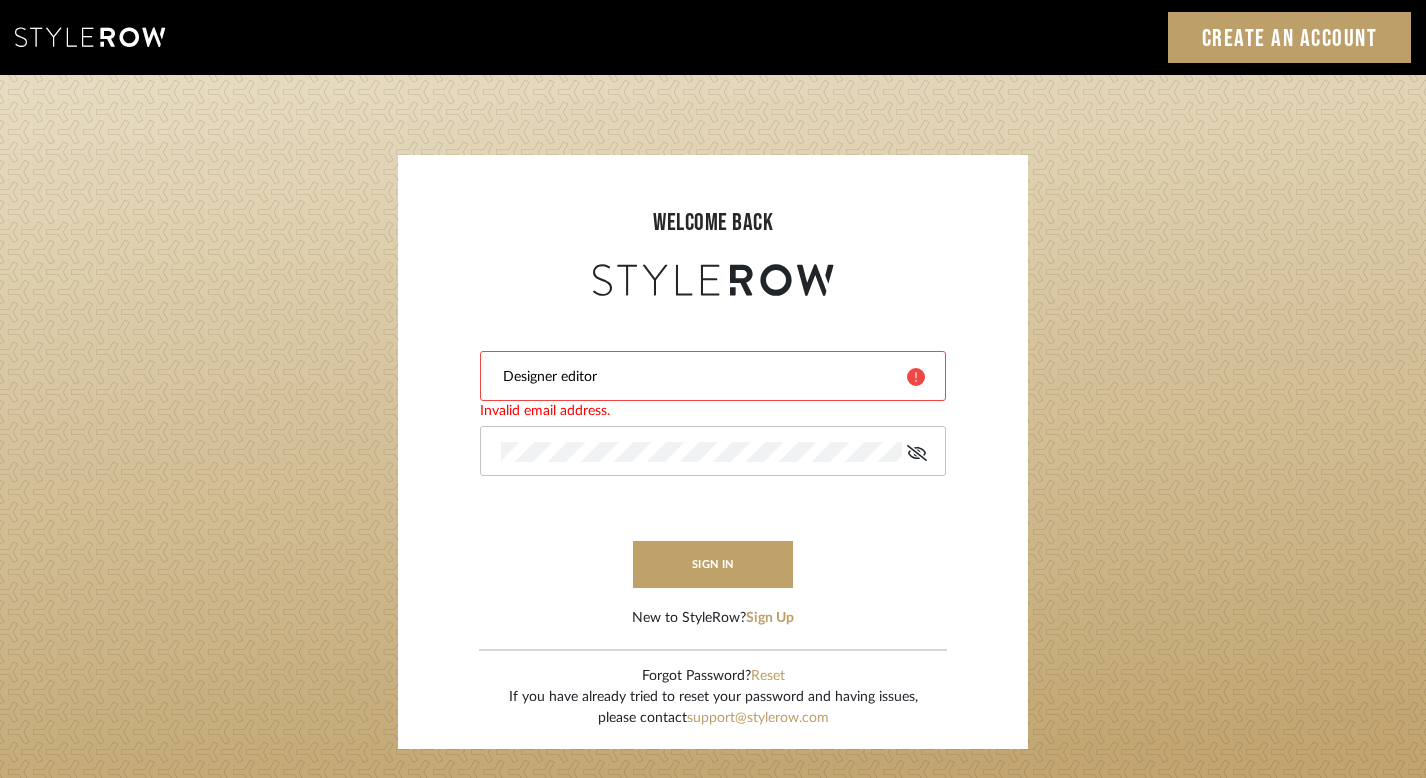 click on "Designer editor" at bounding box center [696, 377] 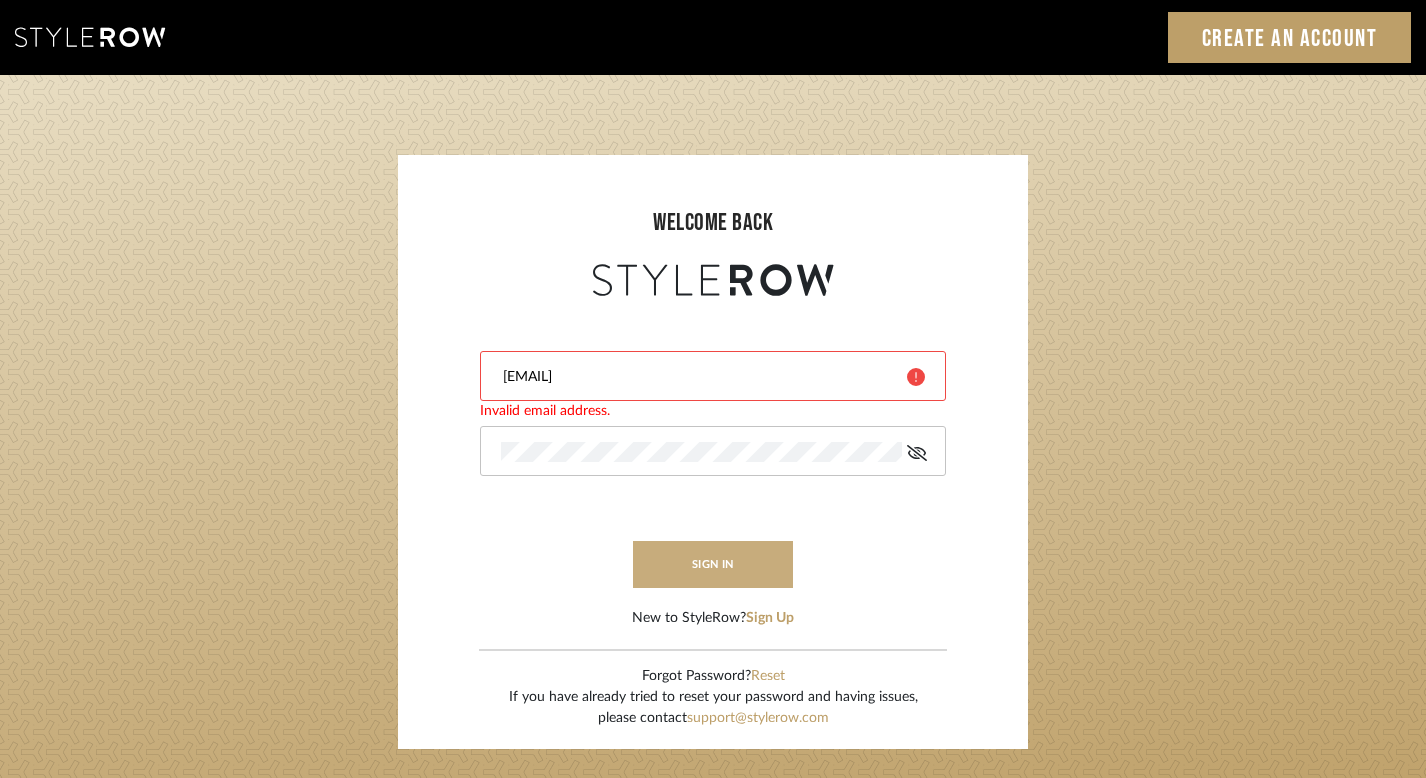 type on "noahkhayundi@gmail.com" 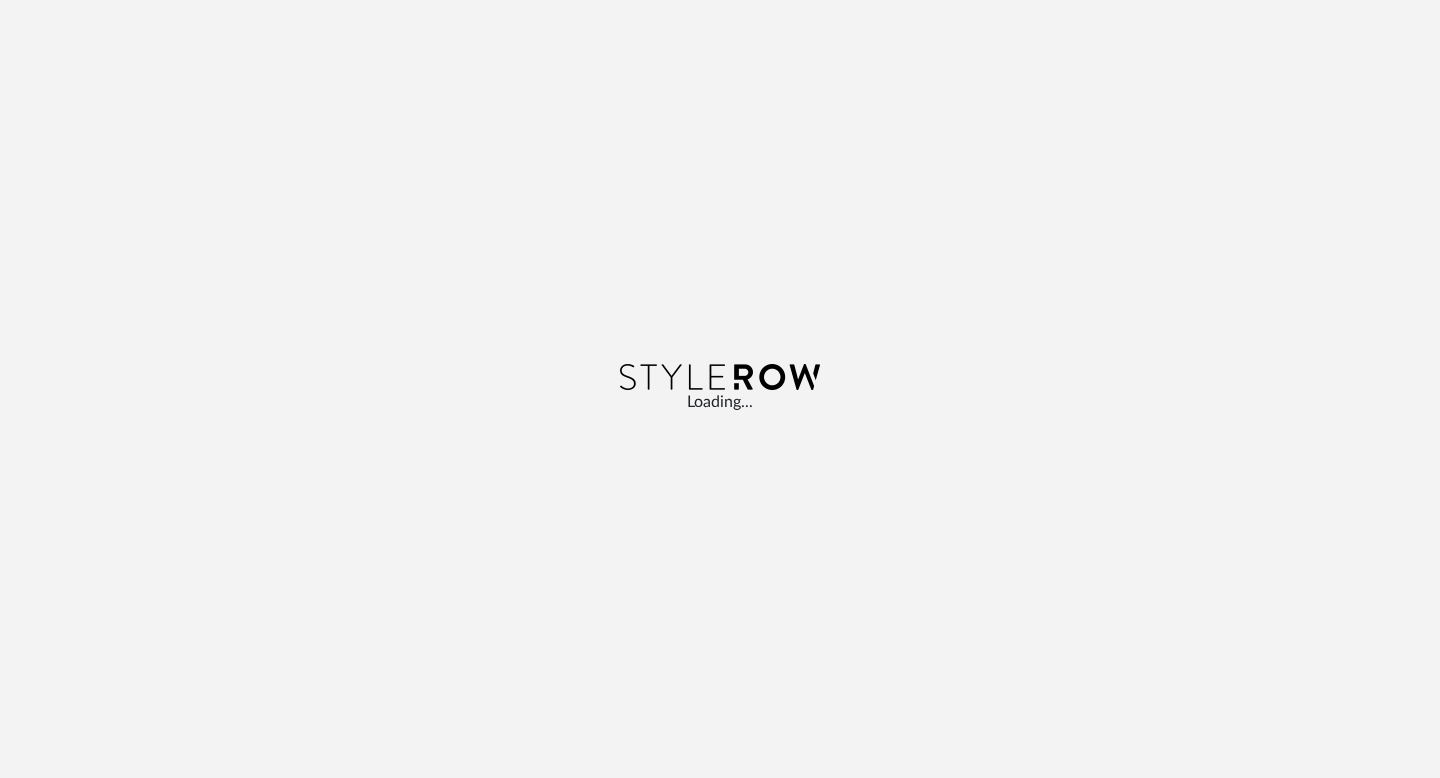 scroll, scrollTop: 0, scrollLeft: 0, axis: both 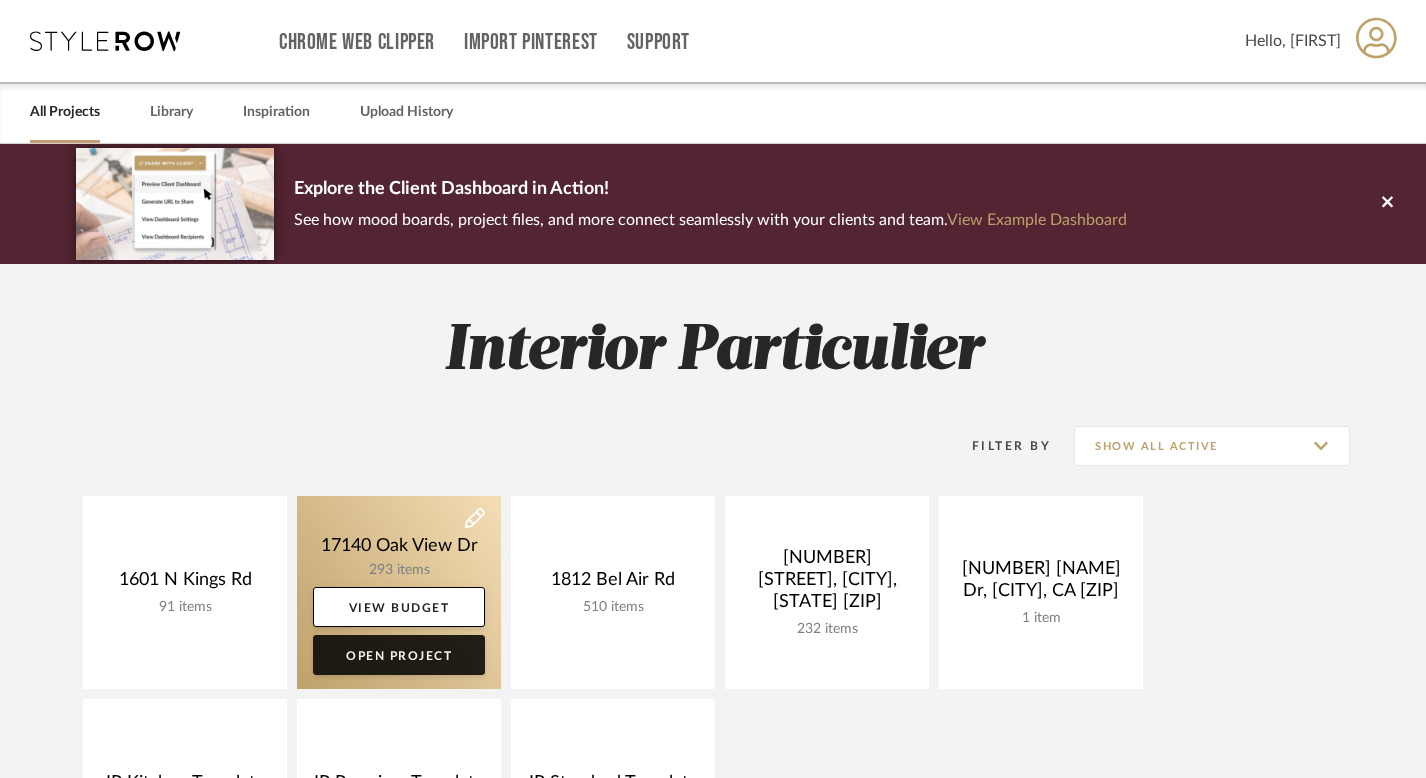 click on "Open Project" 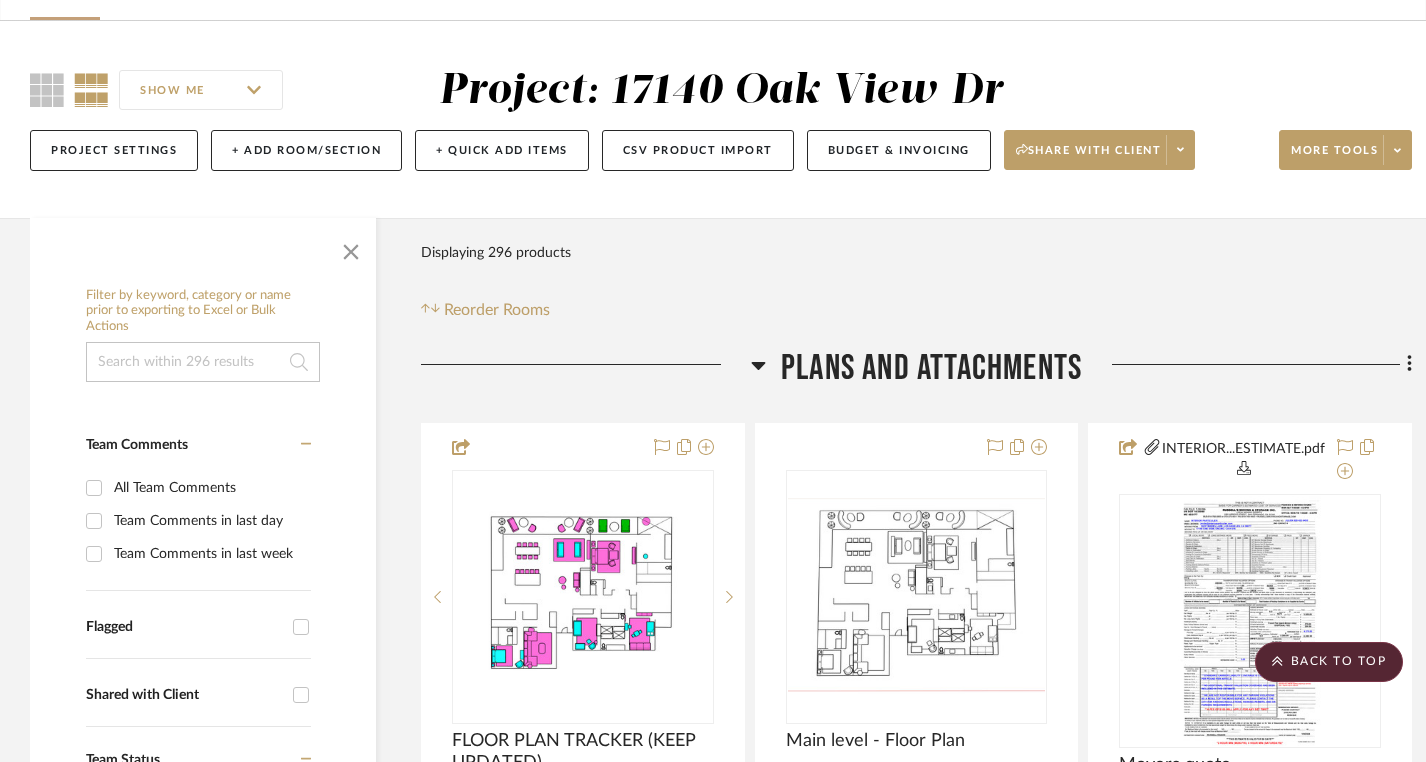 scroll, scrollTop: 0, scrollLeft: 0, axis: both 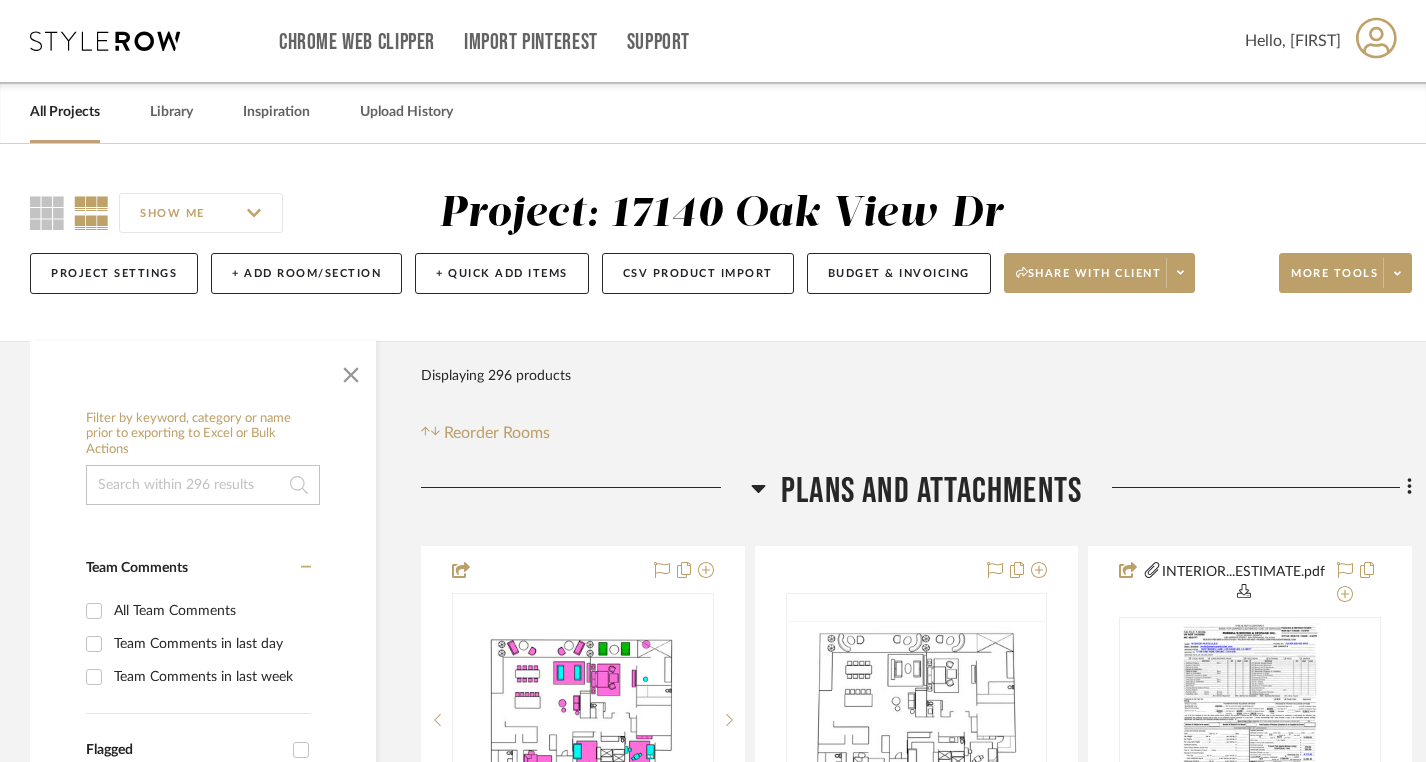 click 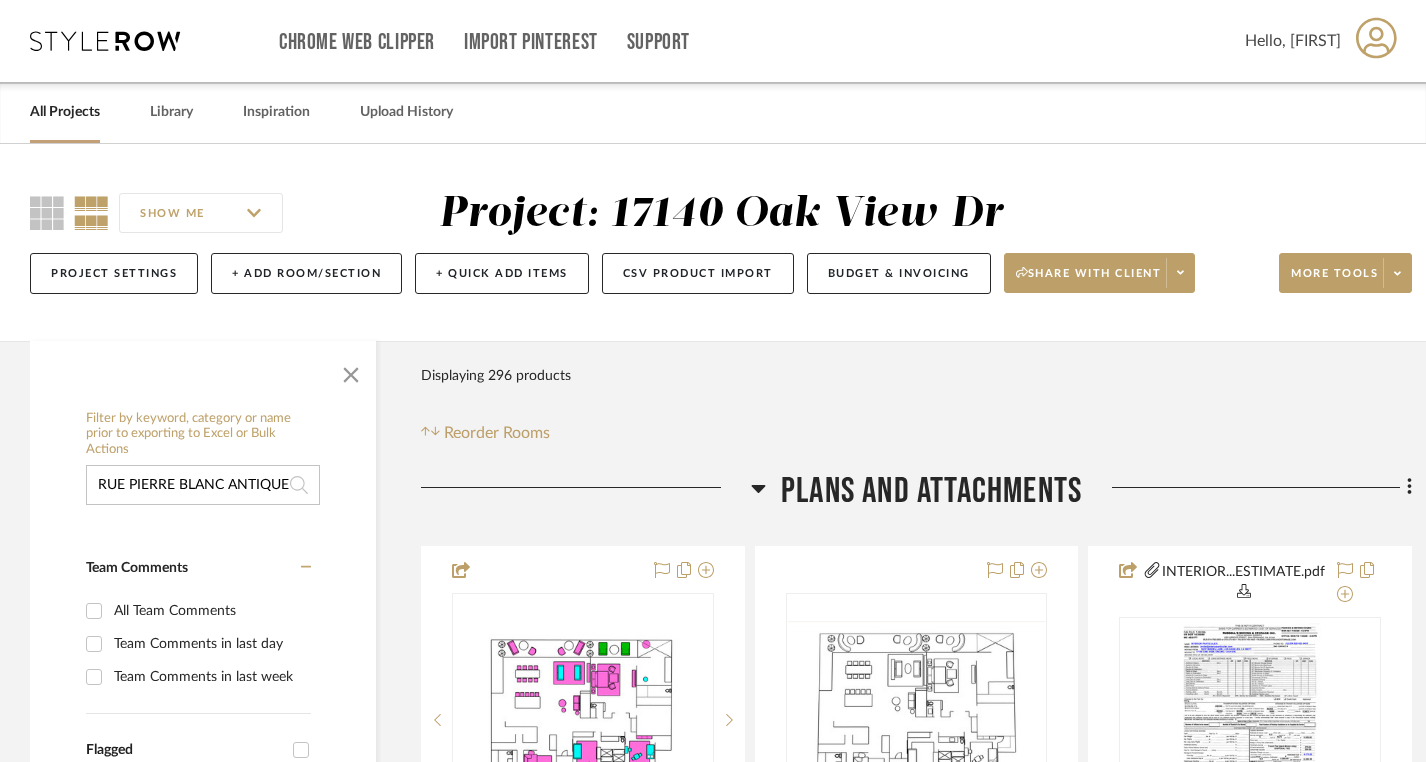 scroll, scrollTop: 0, scrollLeft: 171, axis: horizontal 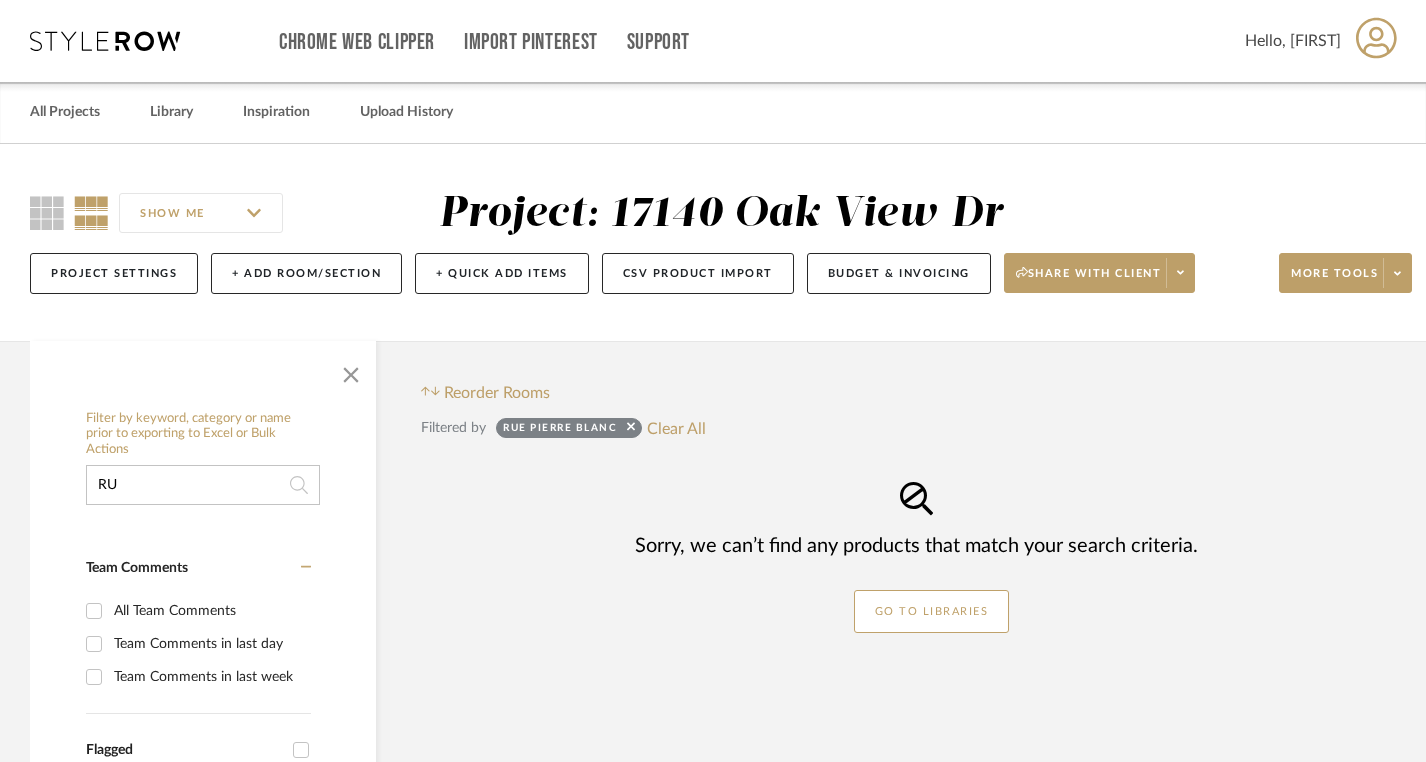 type on "R" 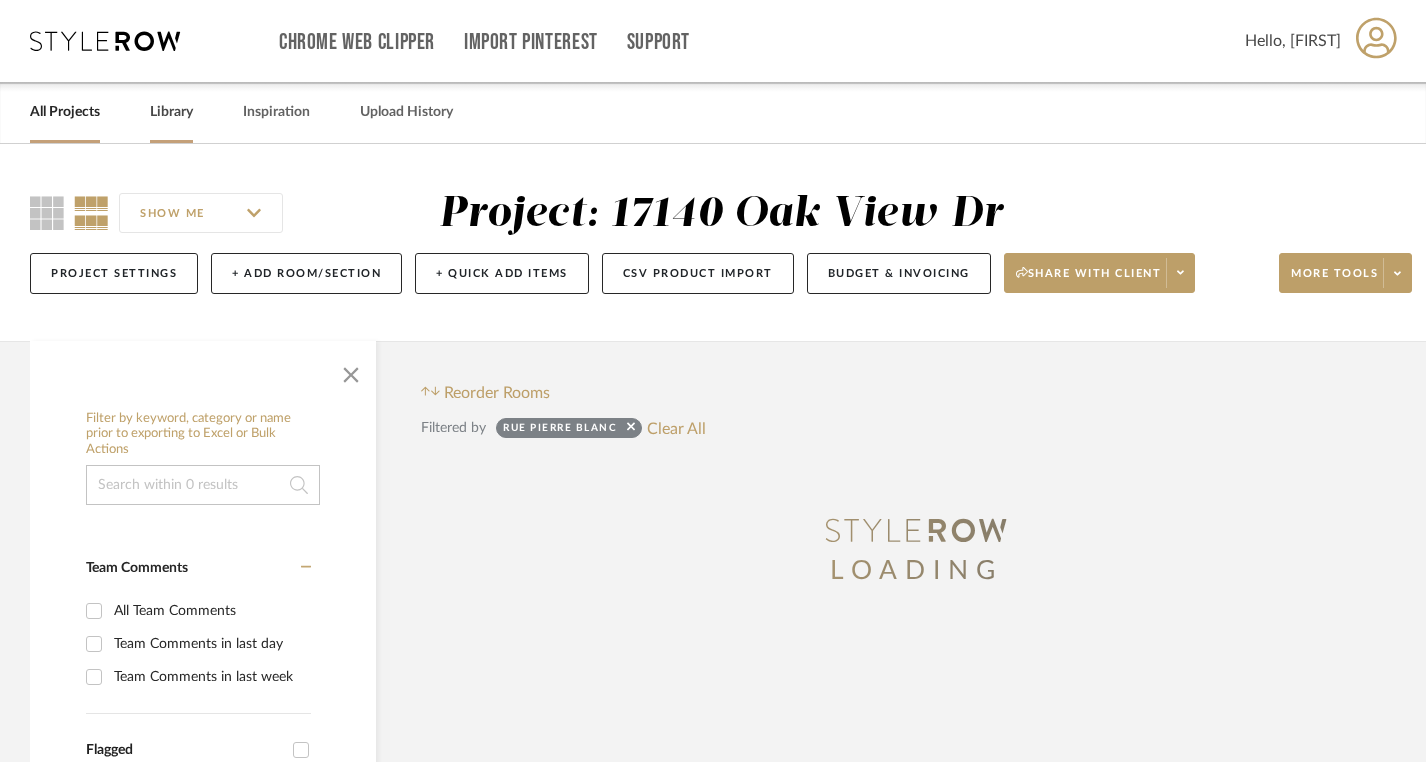 type 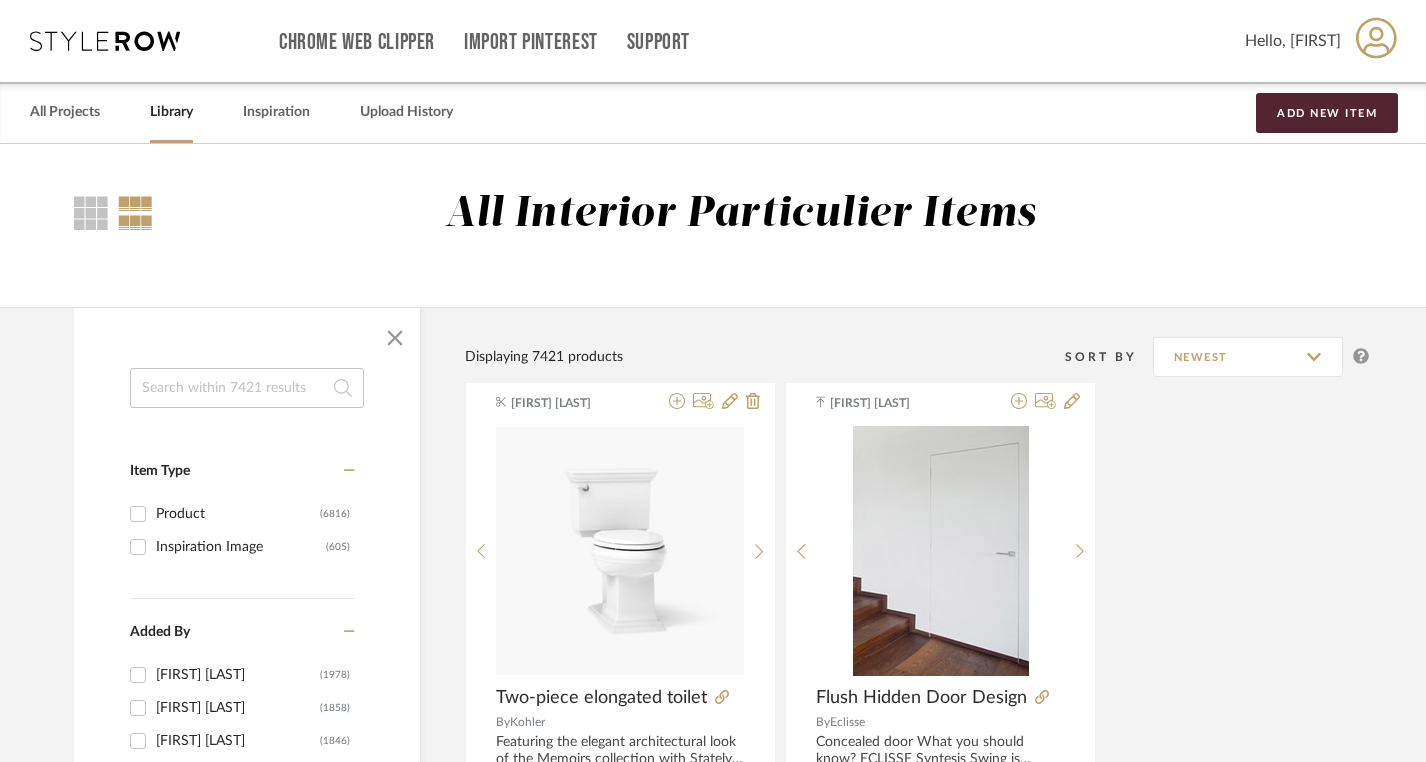 click 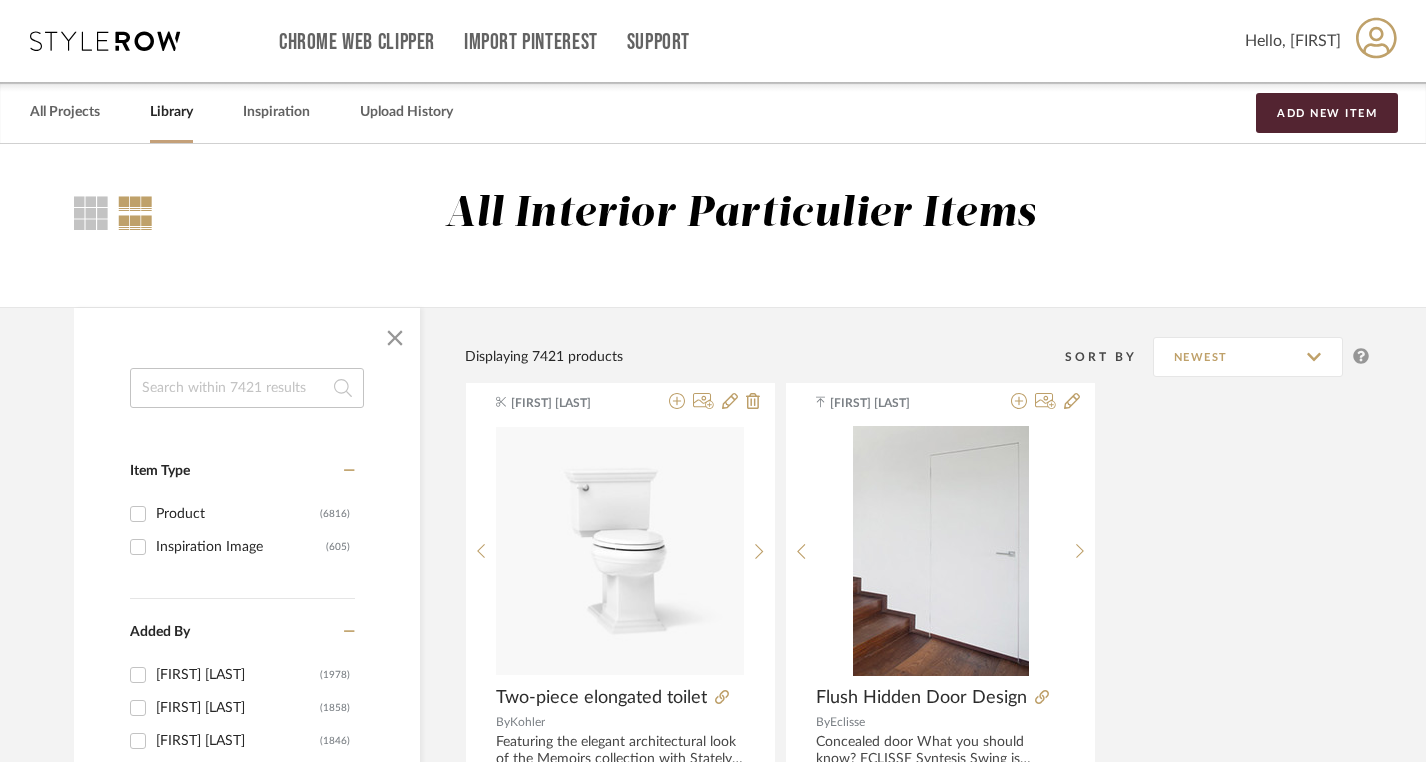 paste on "RUE PIERRE BLANC ANTIQUE MARBLE TILE 12" Octagon" 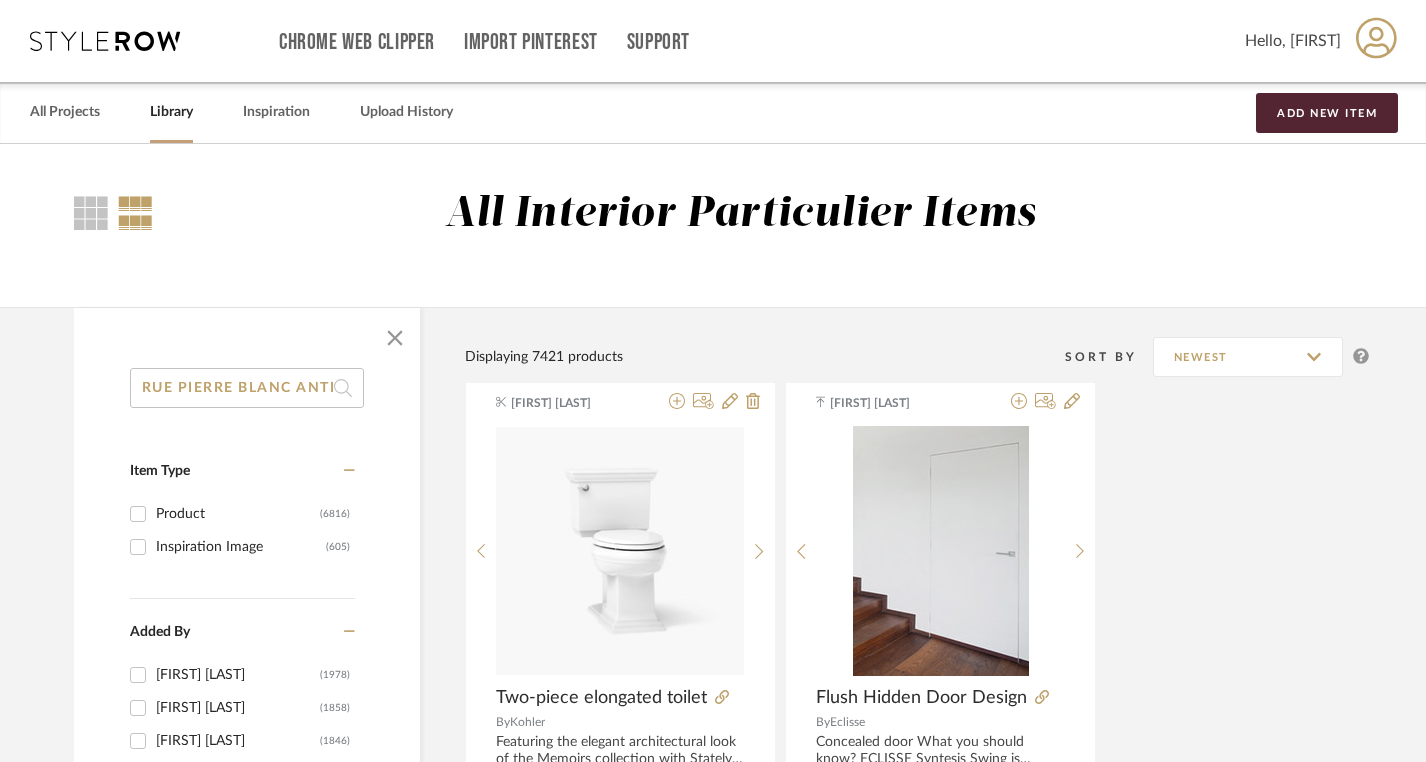 scroll, scrollTop: 0, scrollLeft: 246, axis: horizontal 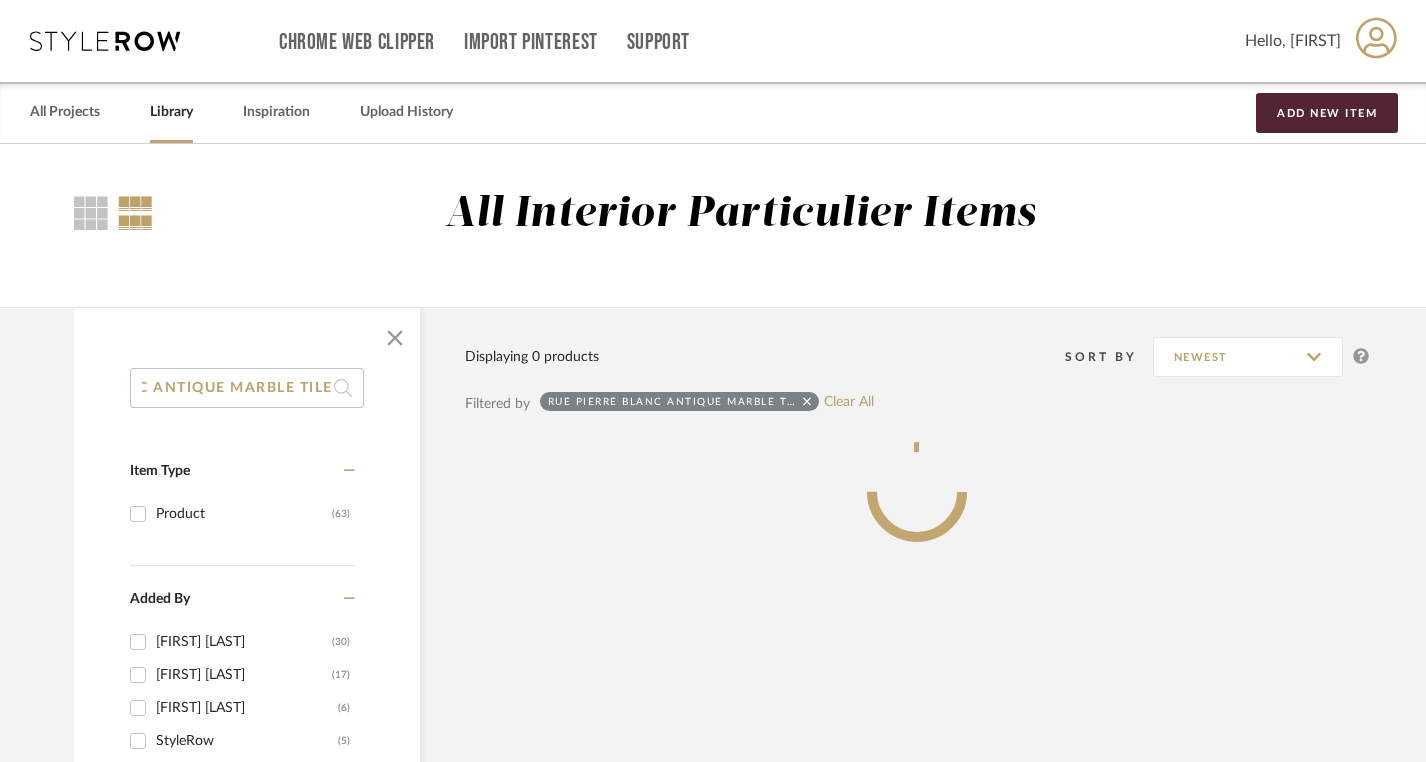 type on "RUE PIERRE BLANC ANTIQUE MARBLE TILE" 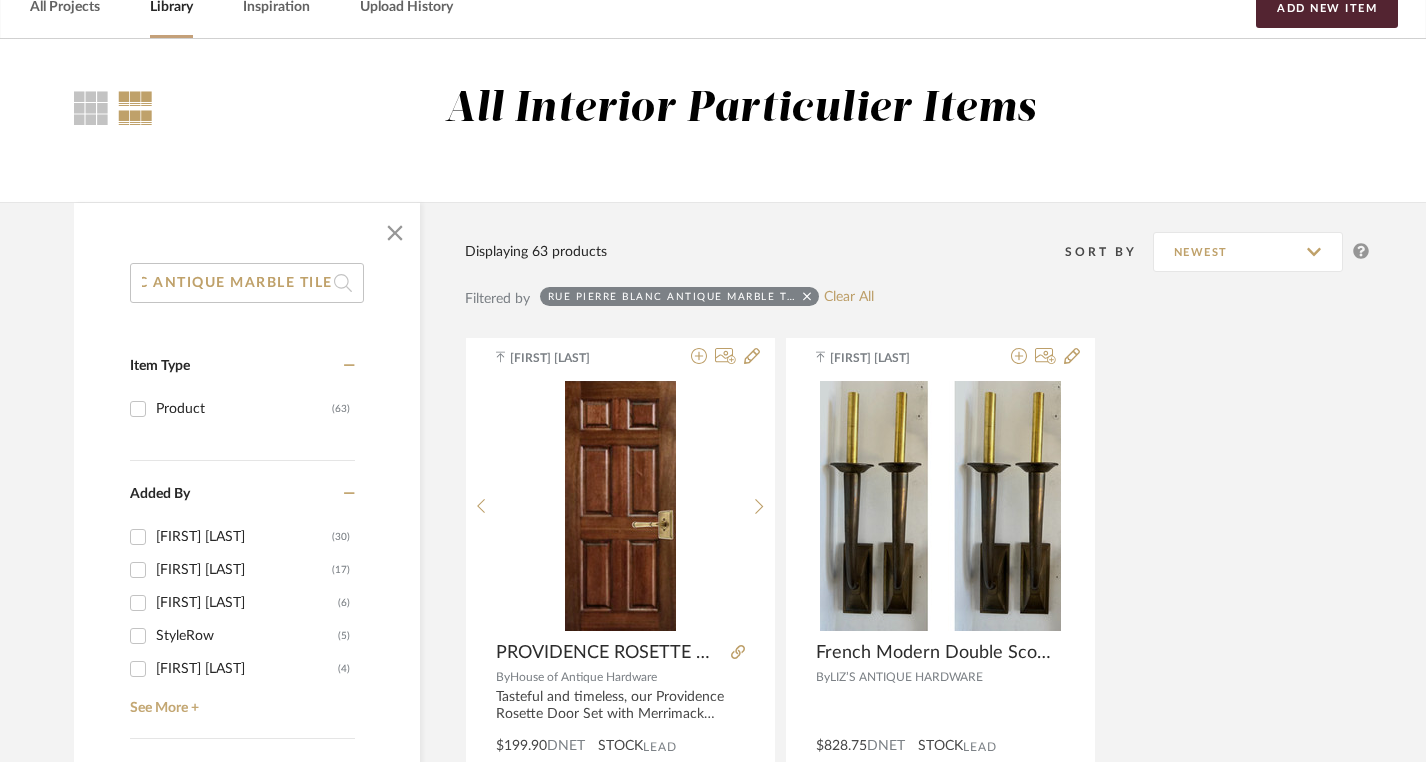 scroll, scrollTop: 146, scrollLeft: 0, axis: vertical 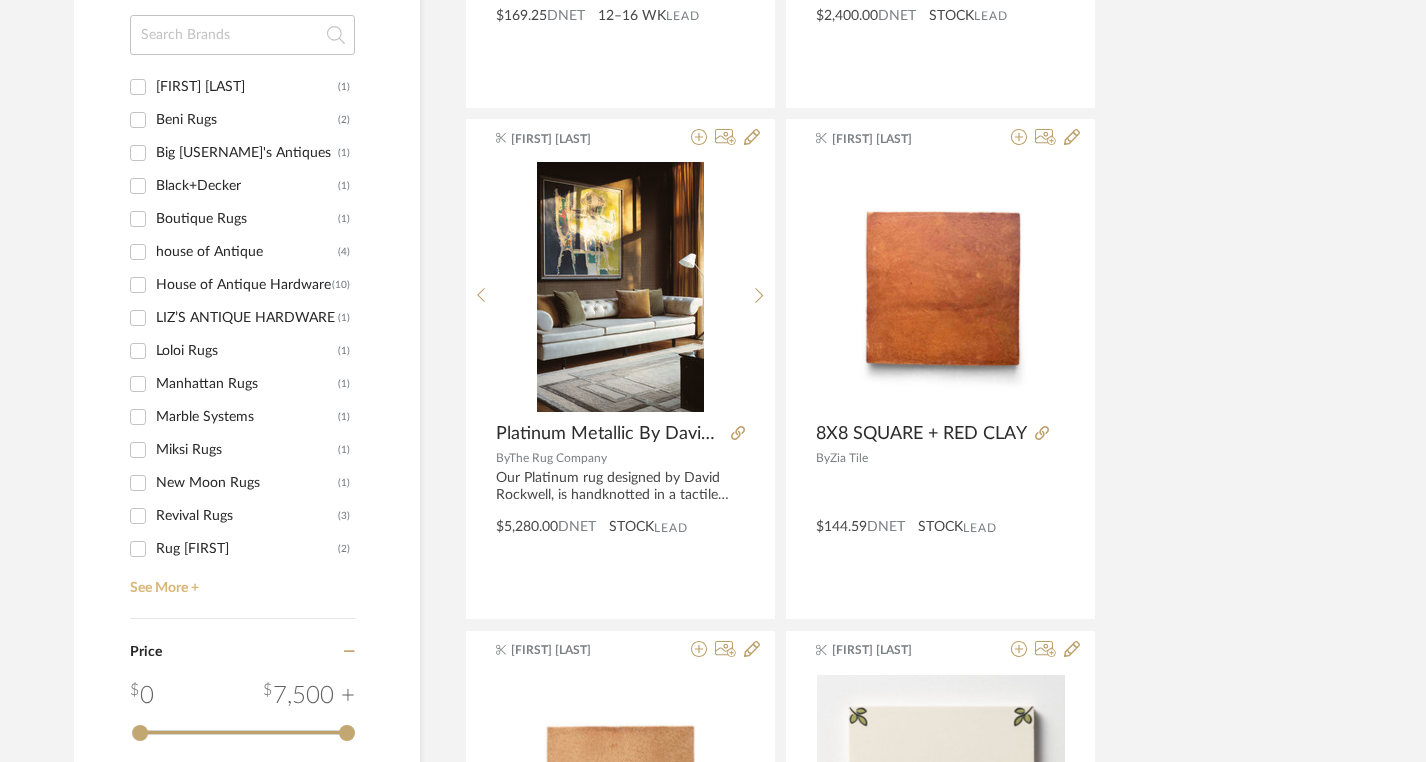 click on "See More +" 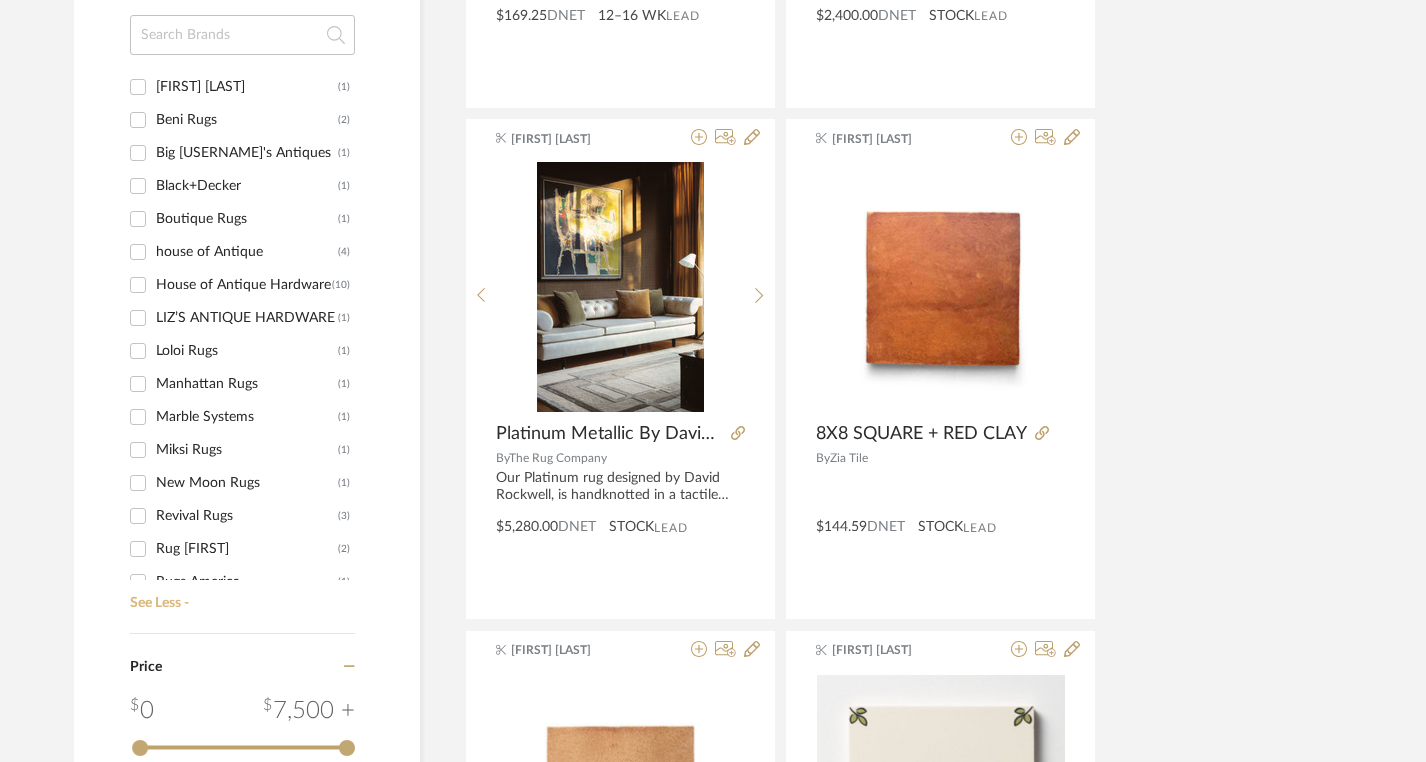 scroll, scrollTop: 216, scrollLeft: 0, axis: vertical 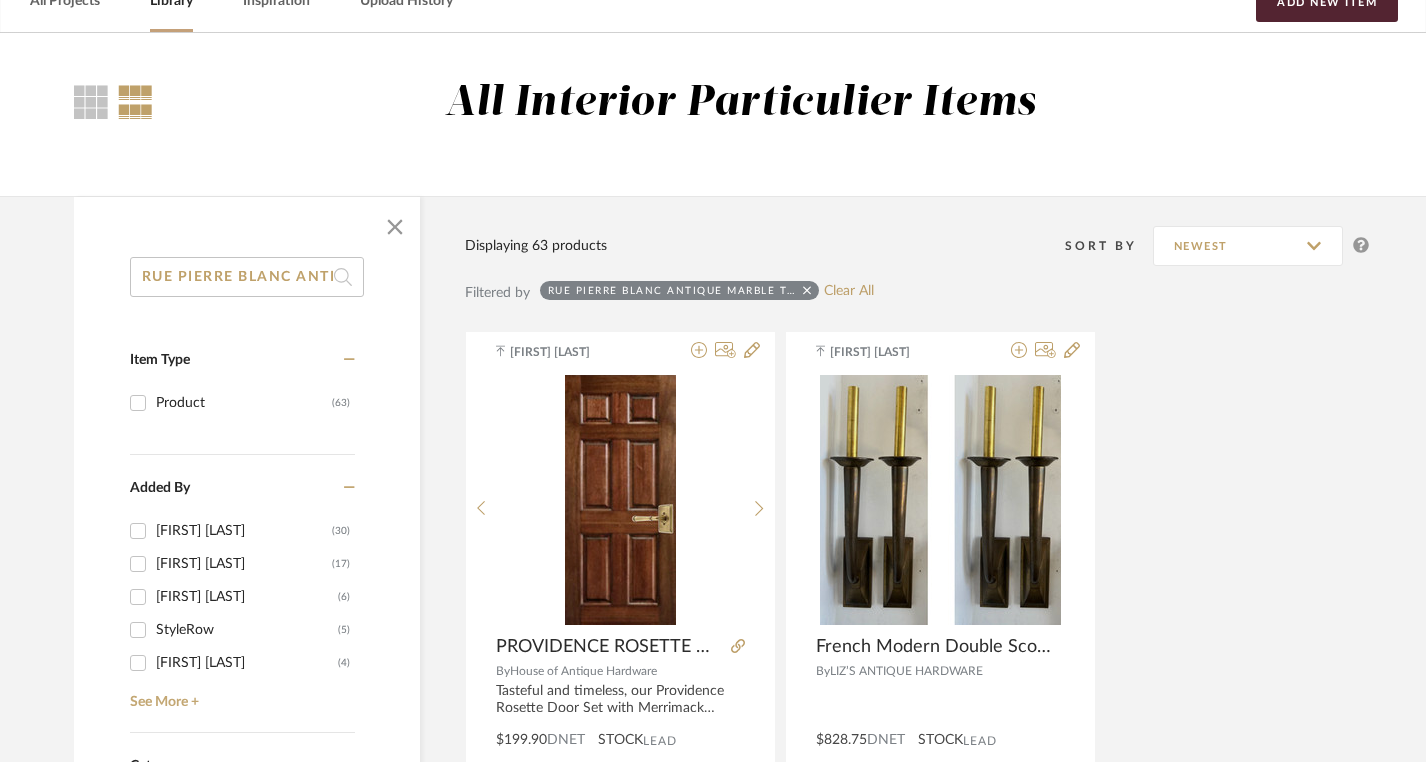 click on "Item Type" 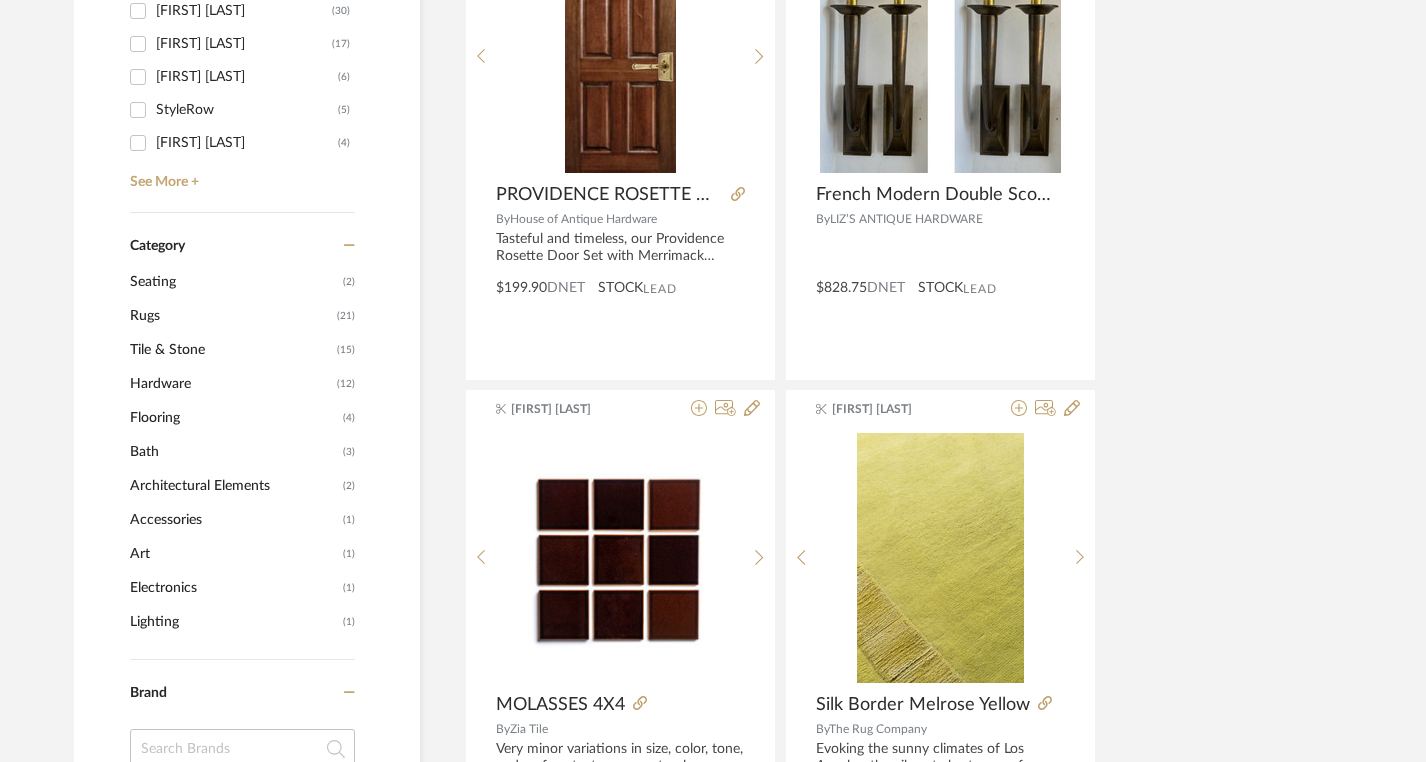 scroll, scrollTop: 0, scrollLeft: 0, axis: both 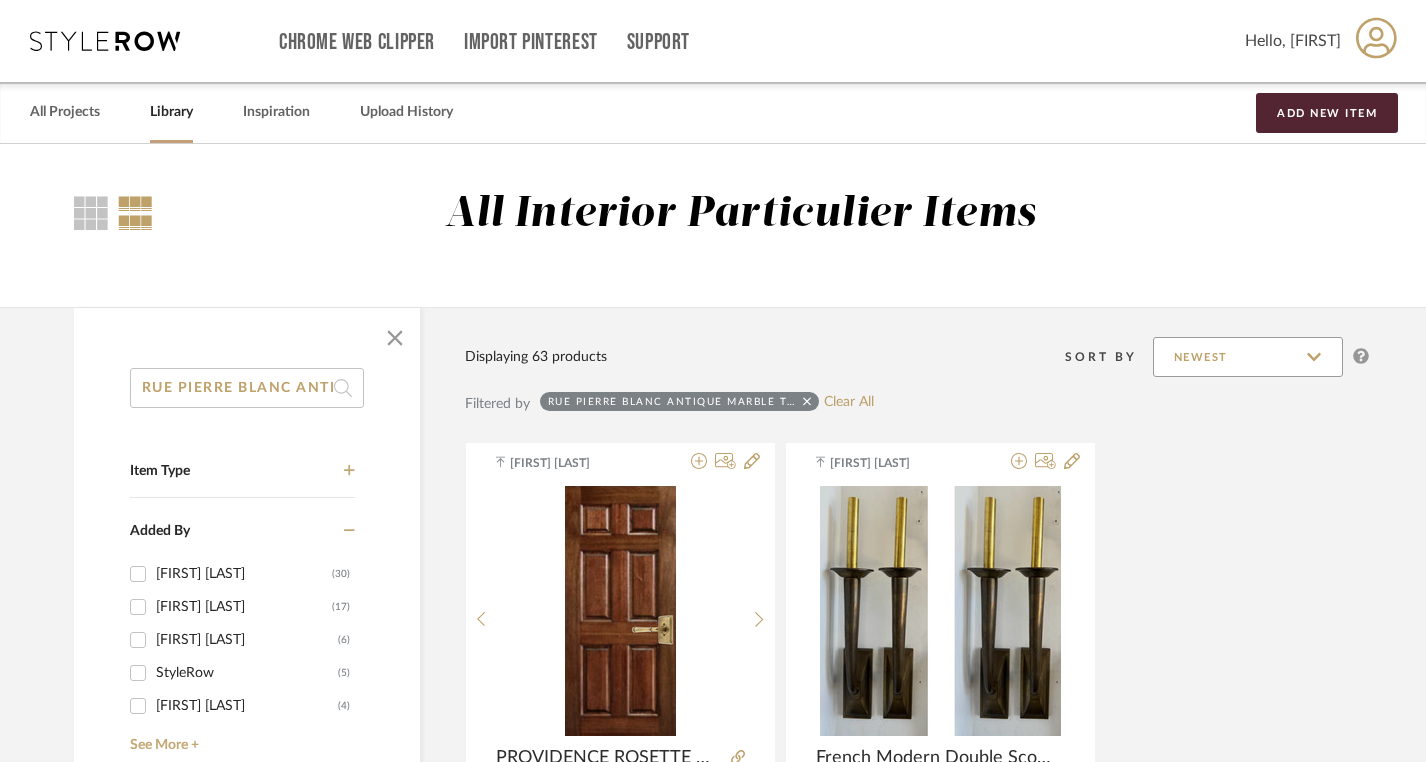 click on "Newest" 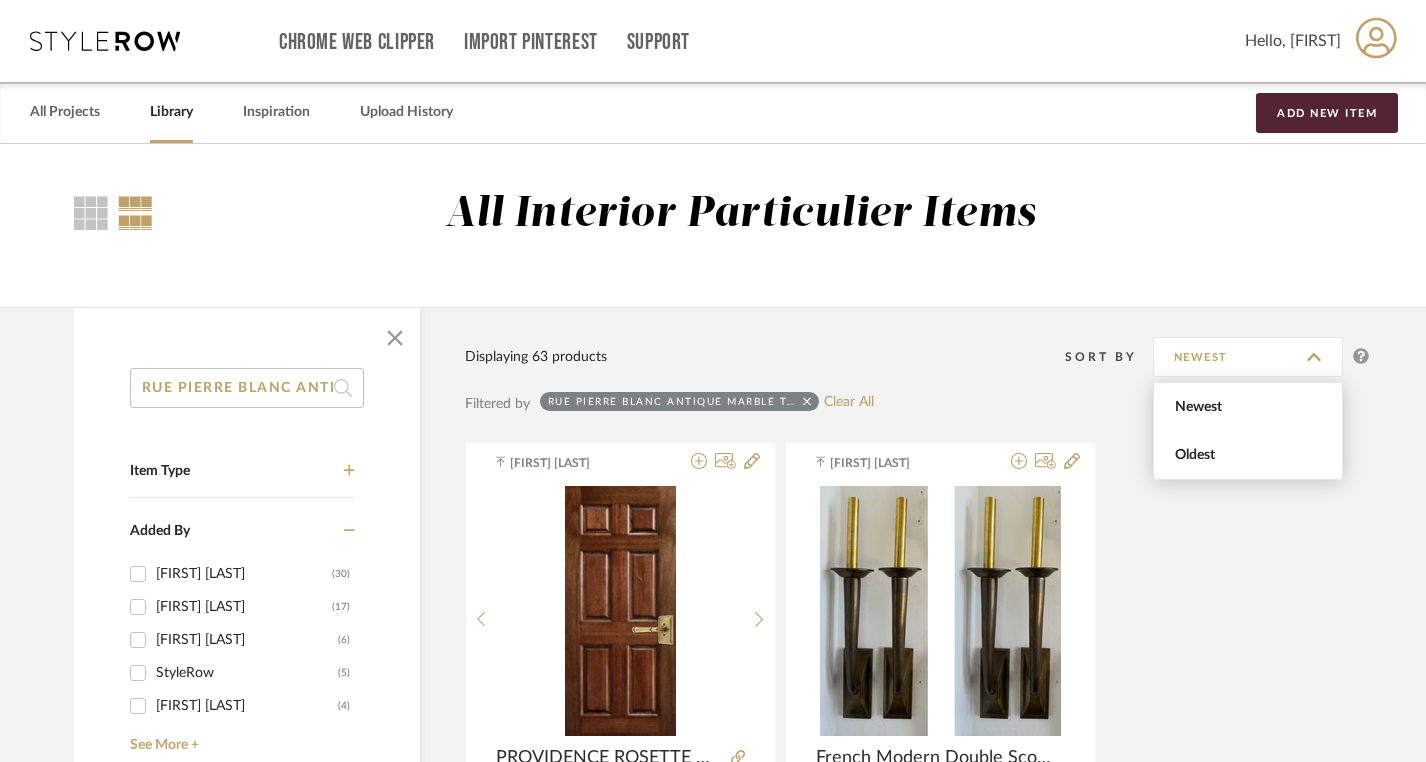 click on "All Interior Particulier Items" 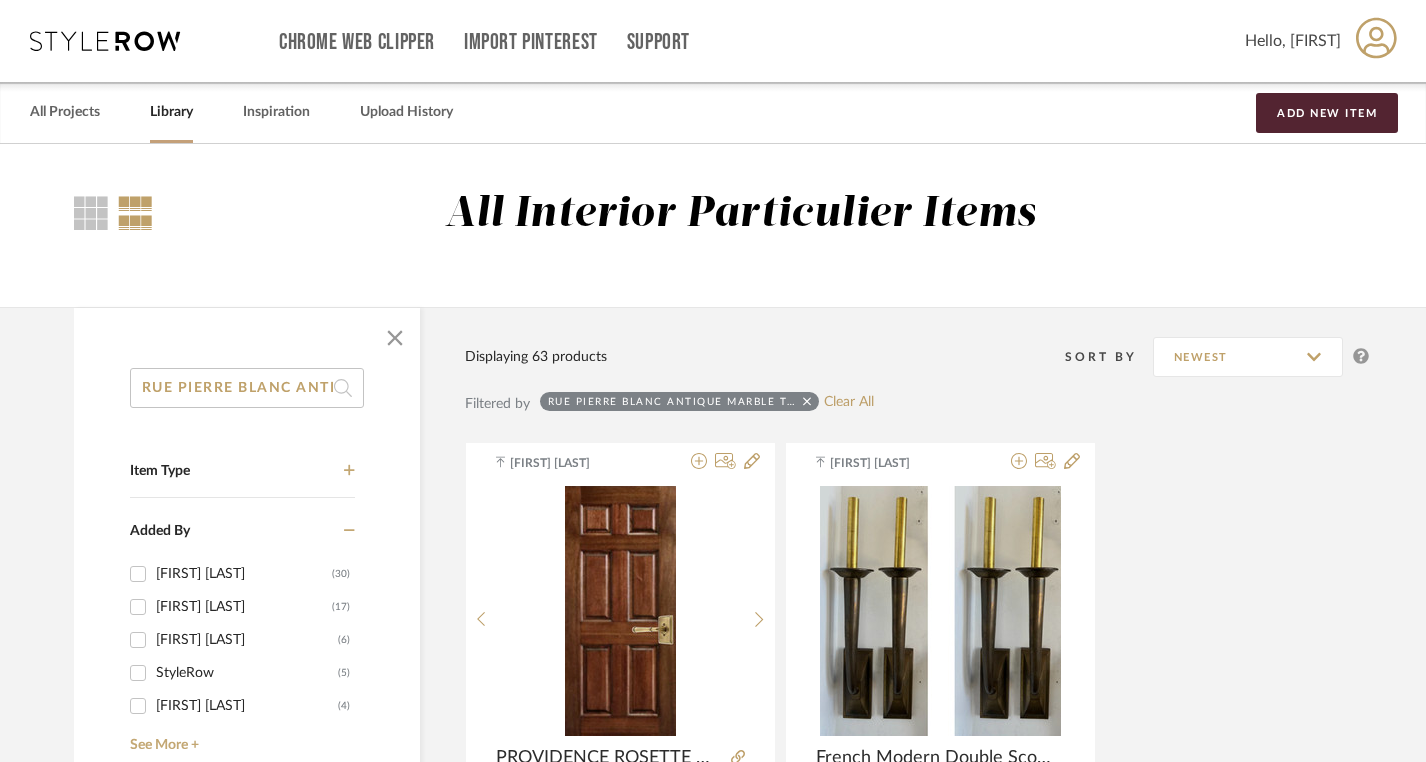 click on "Filtered by RUE PIERRE BLANC ANTIQUE MARBLE TILE   Clear All" 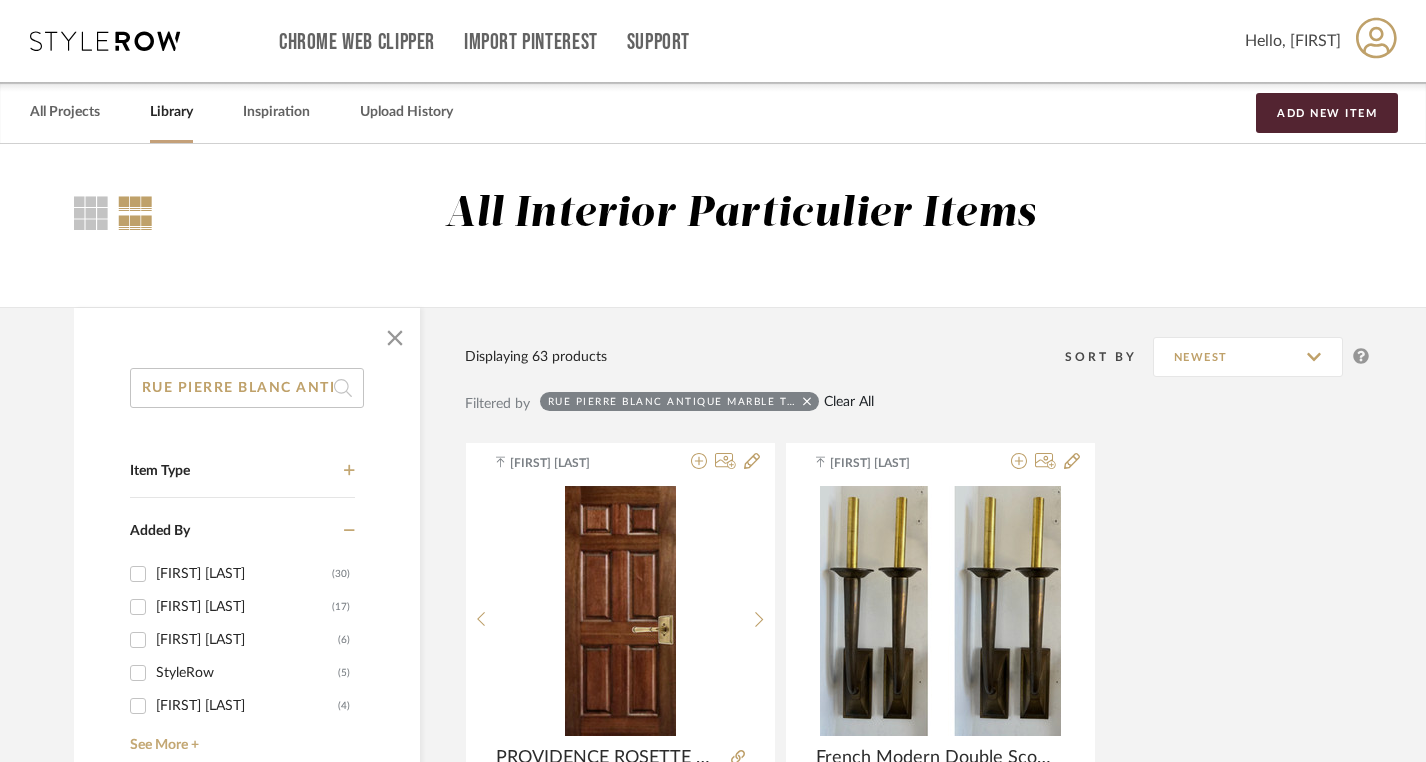 click on "Clear All" 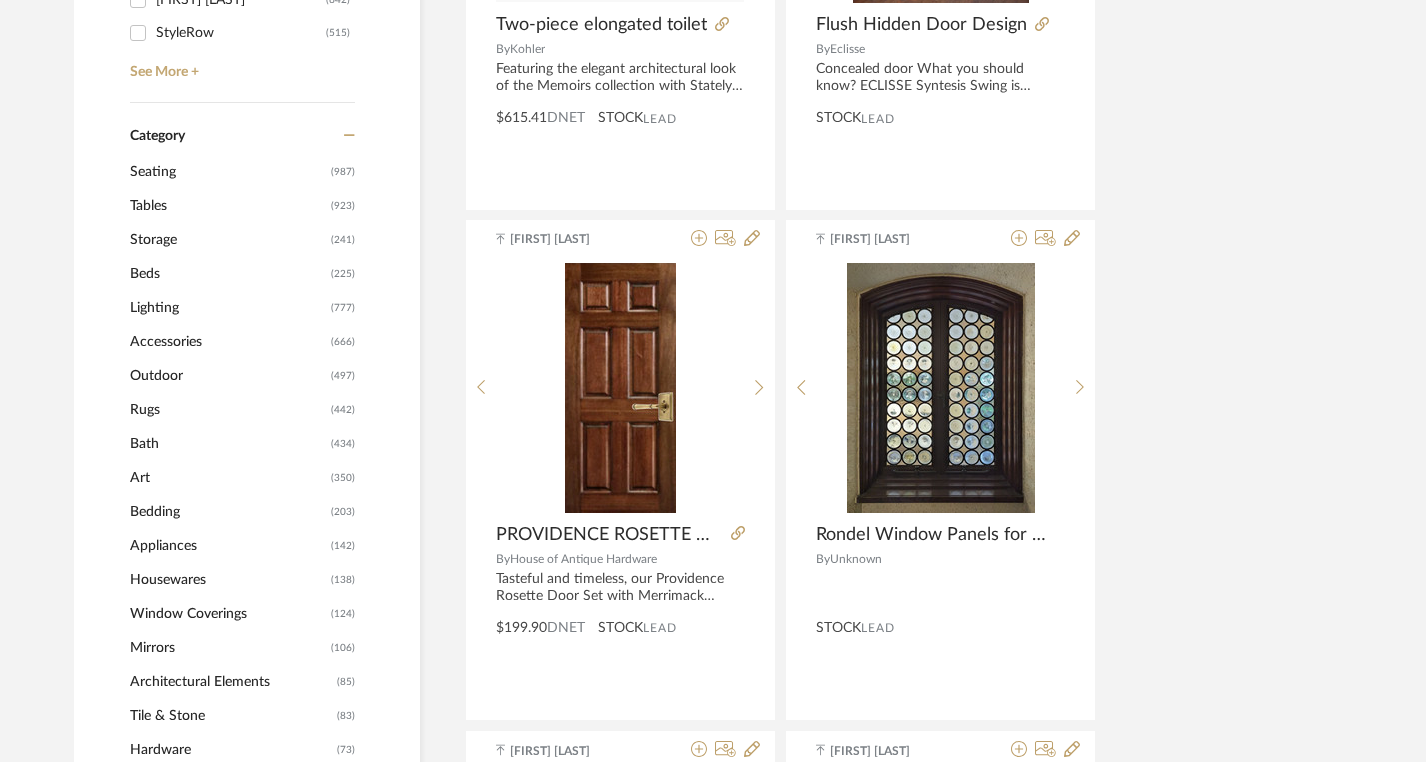 scroll, scrollTop: 682, scrollLeft: 0, axis: vertical 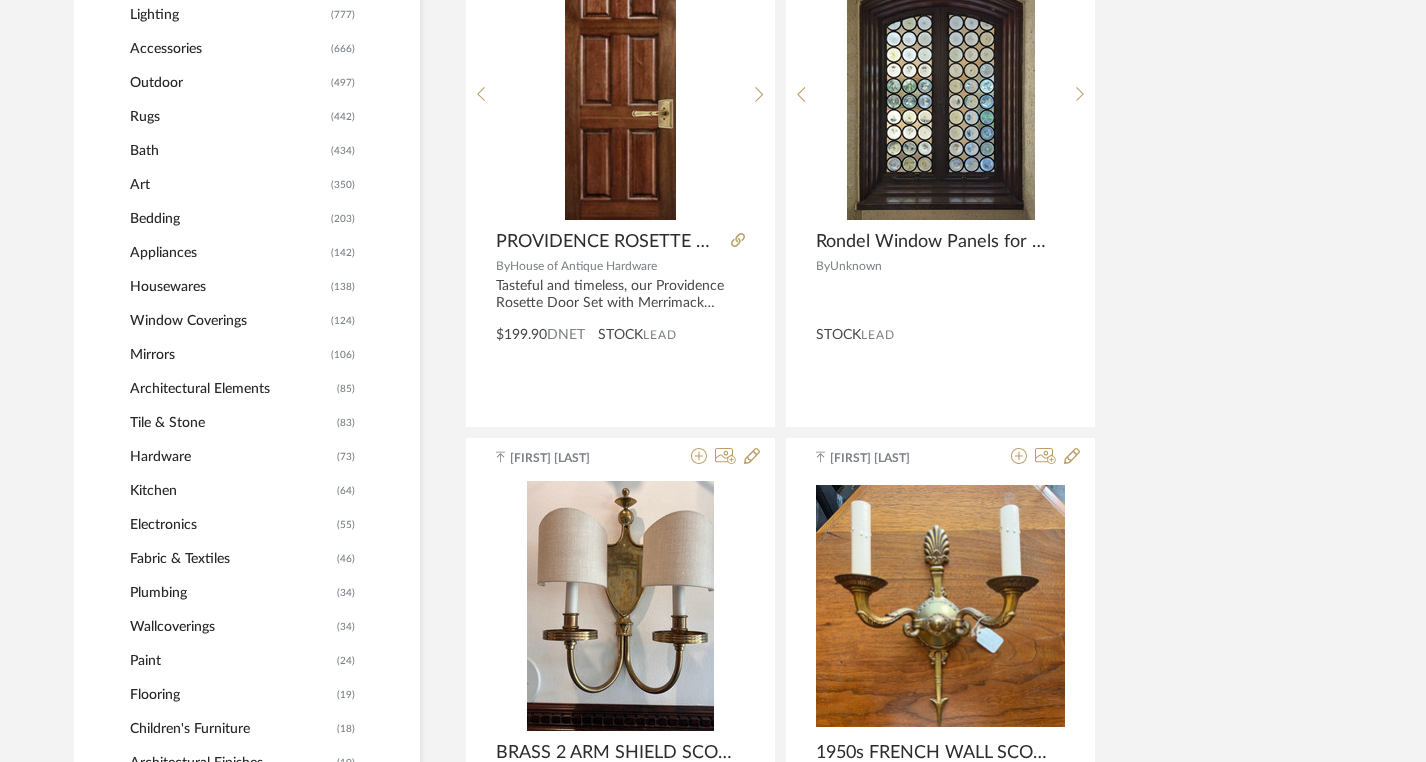 click on "Tile & Stone" 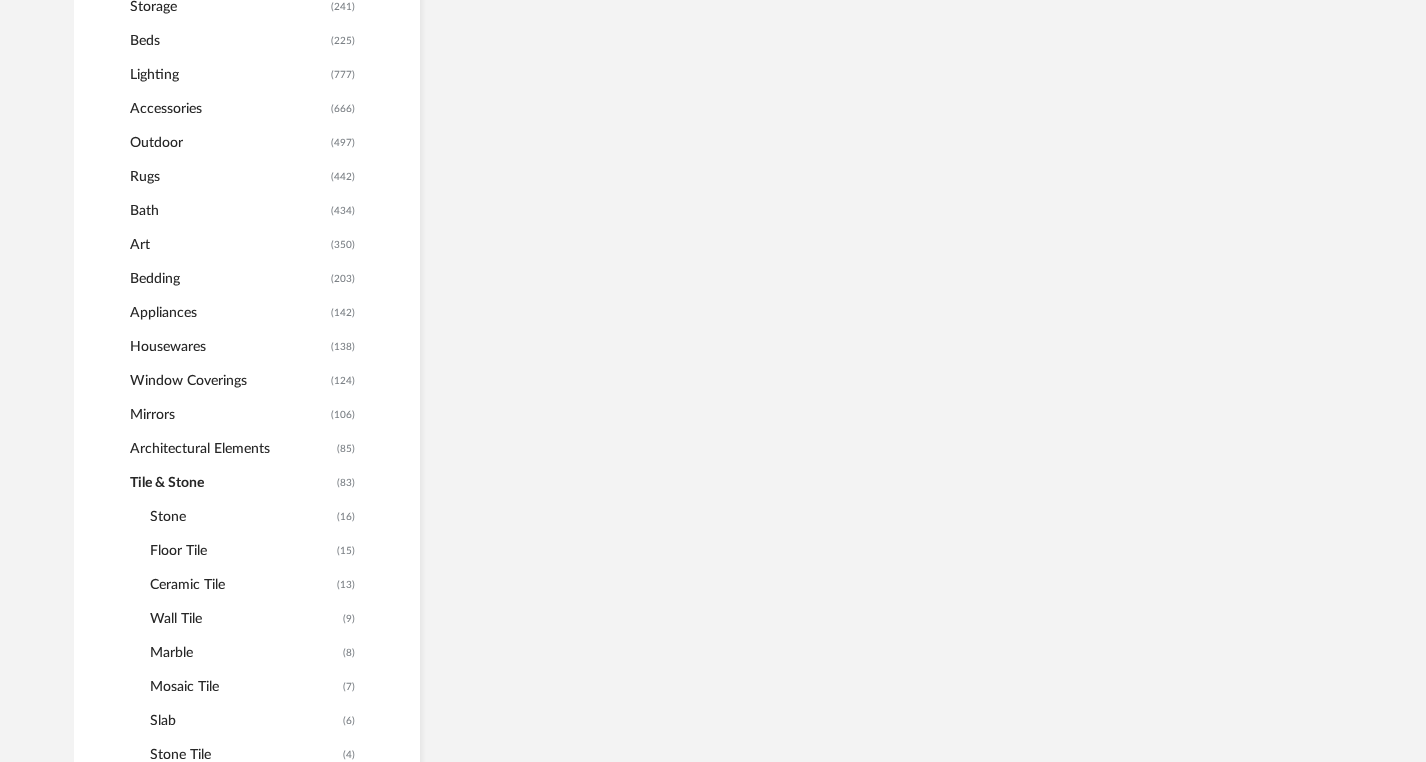 scroll, scrollTop: 1026, scrollLeft: 0, axis: vertical 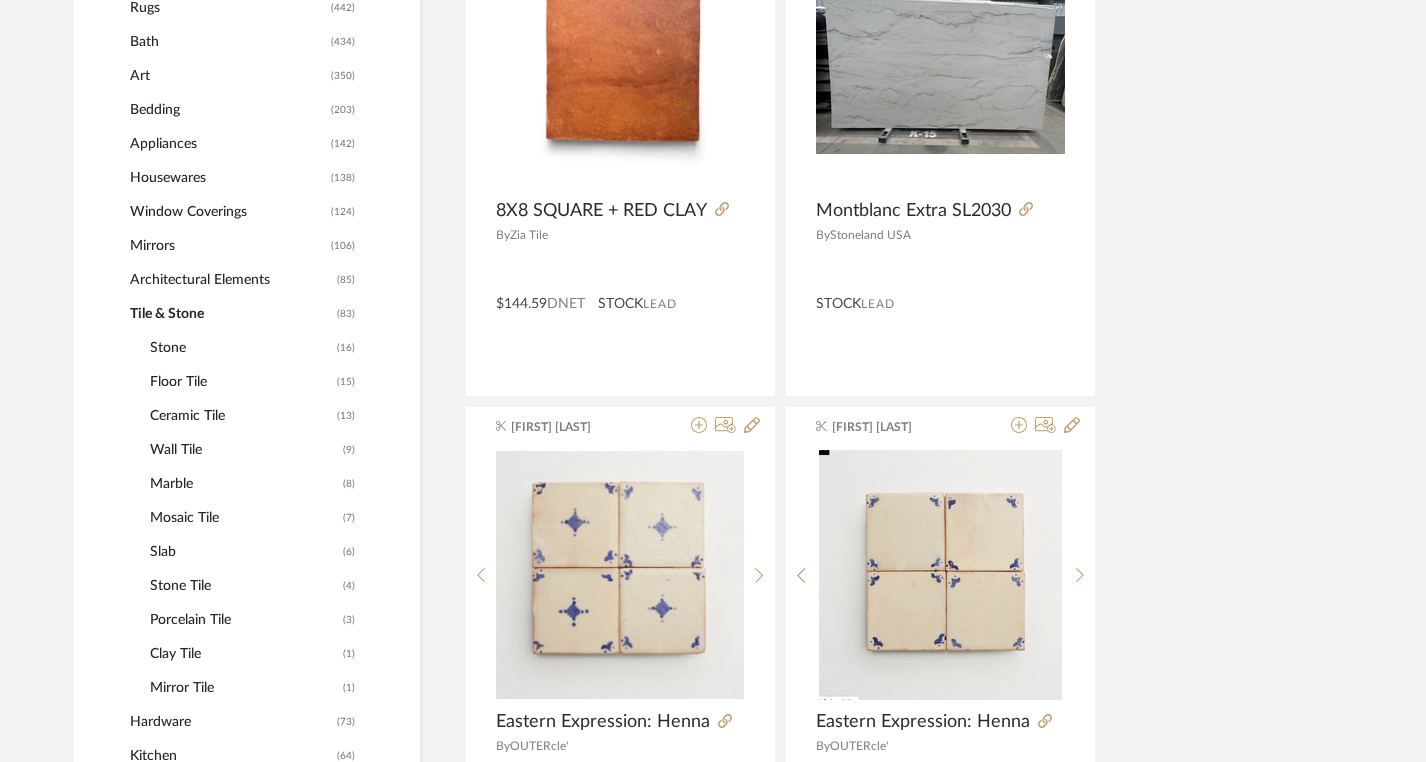 click on "Marble" 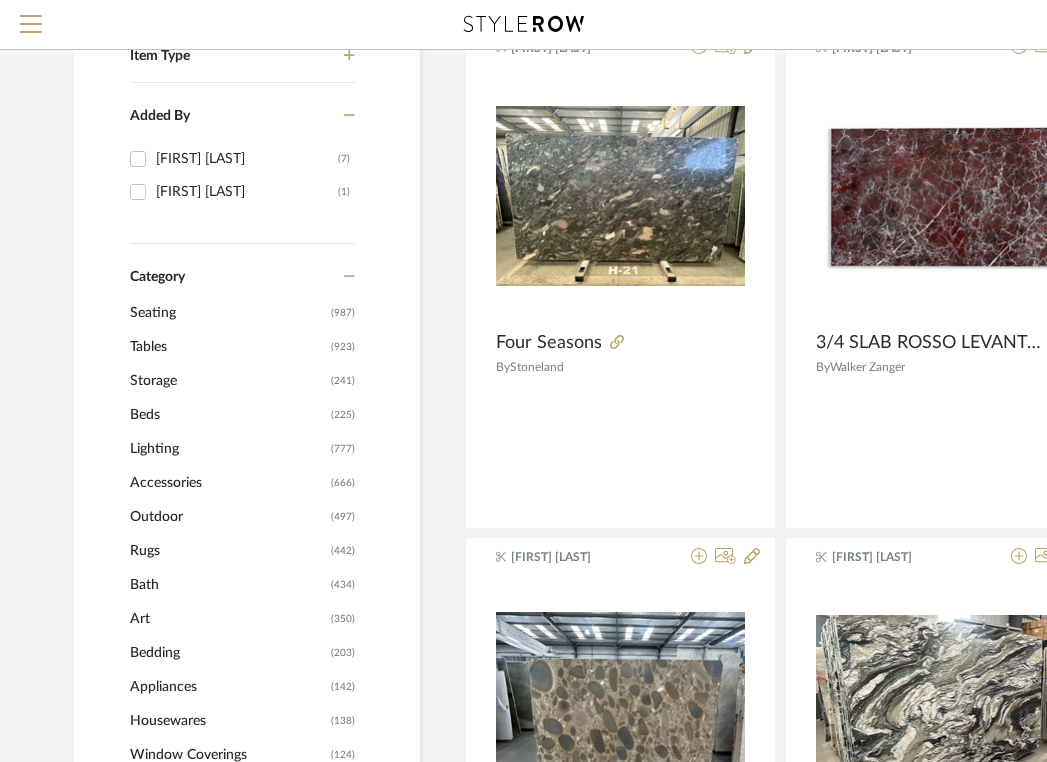 scroll, scrollTop: 0, scrollLeft: 0, axis: both 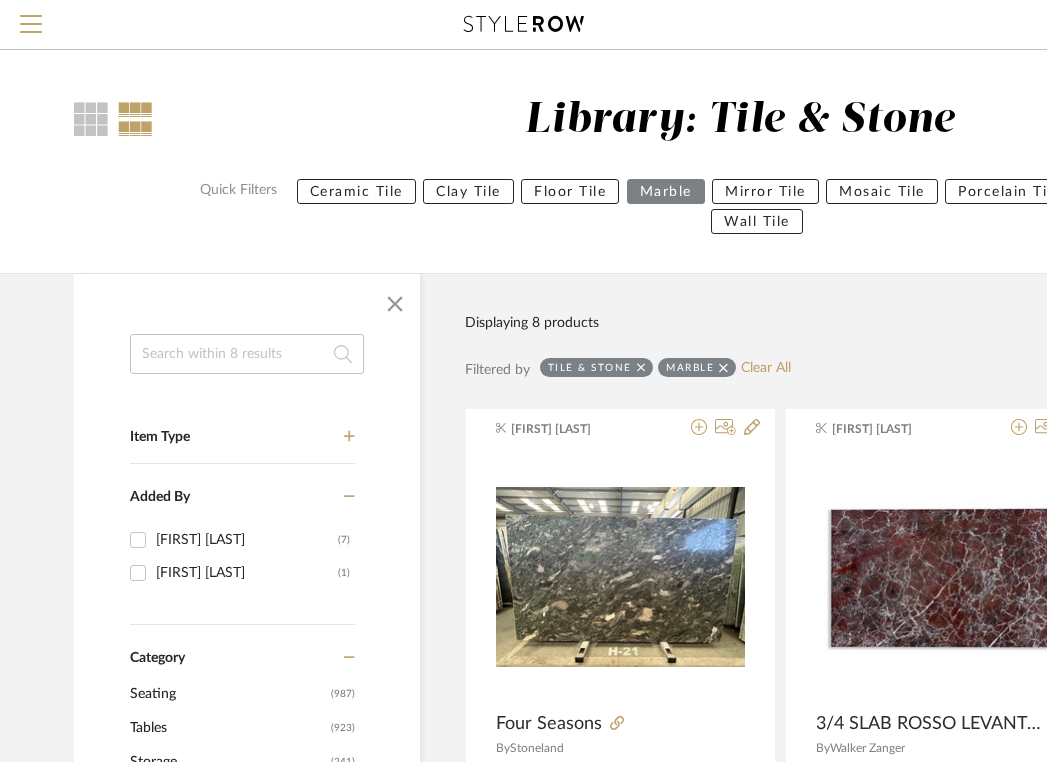 click at bounding box center (524, 24) 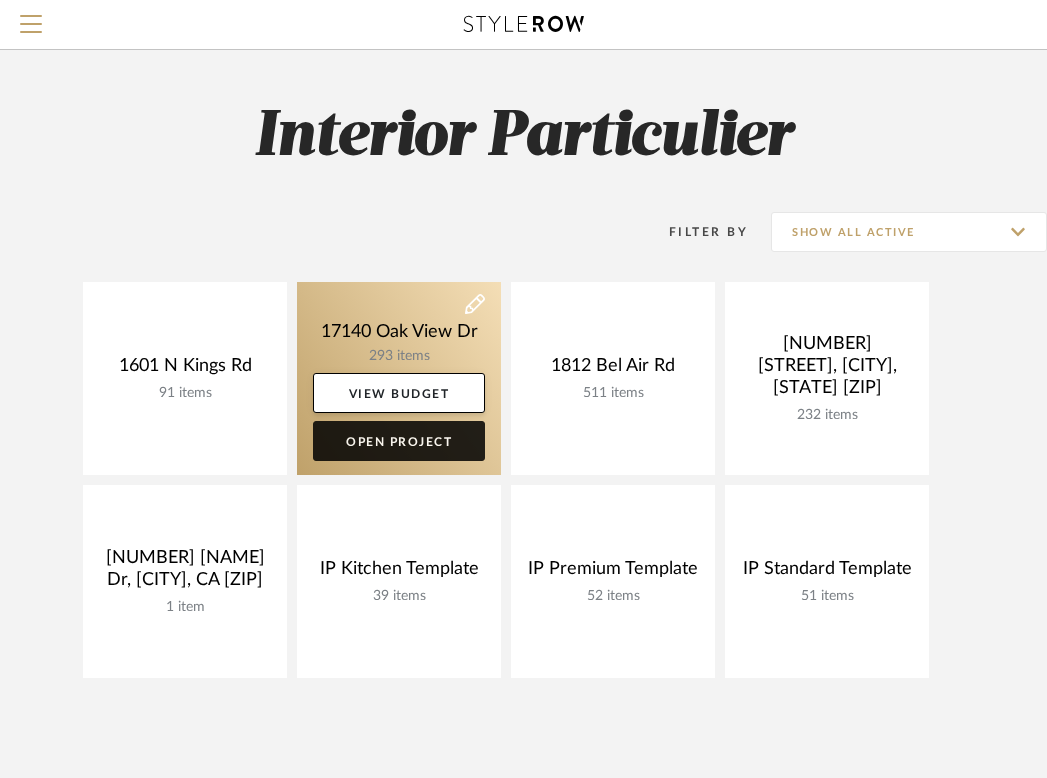 click on "Open Project" 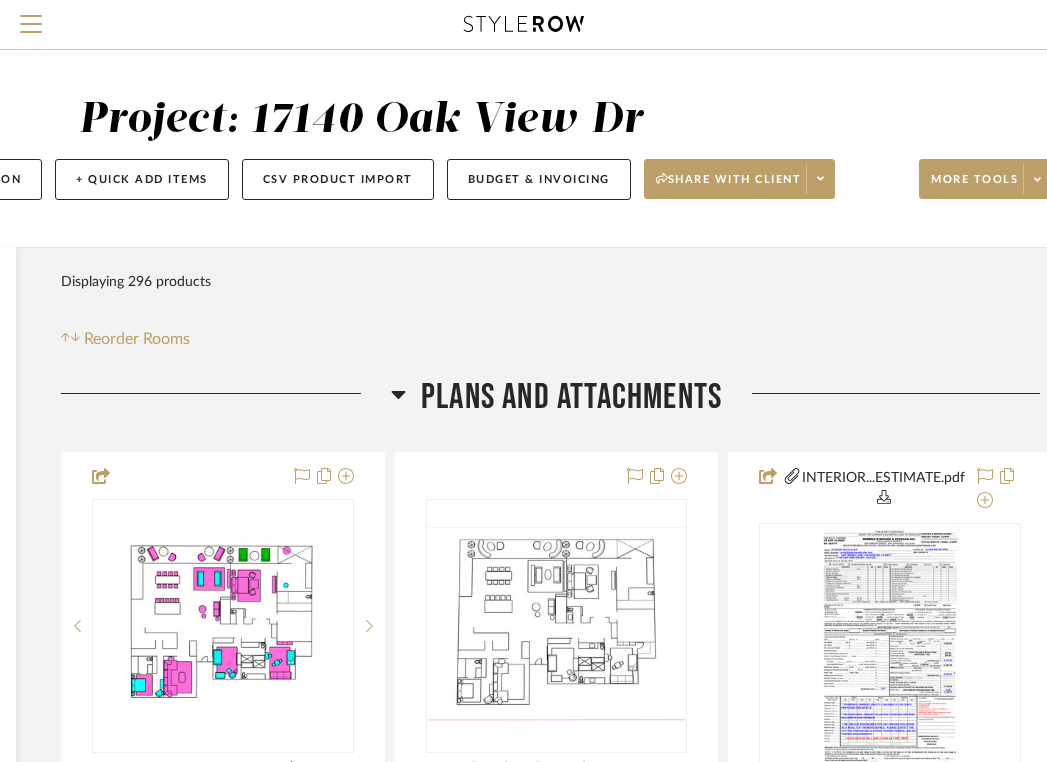 scroll, scrollTop: 0, scrollLeft: 0, axis: both 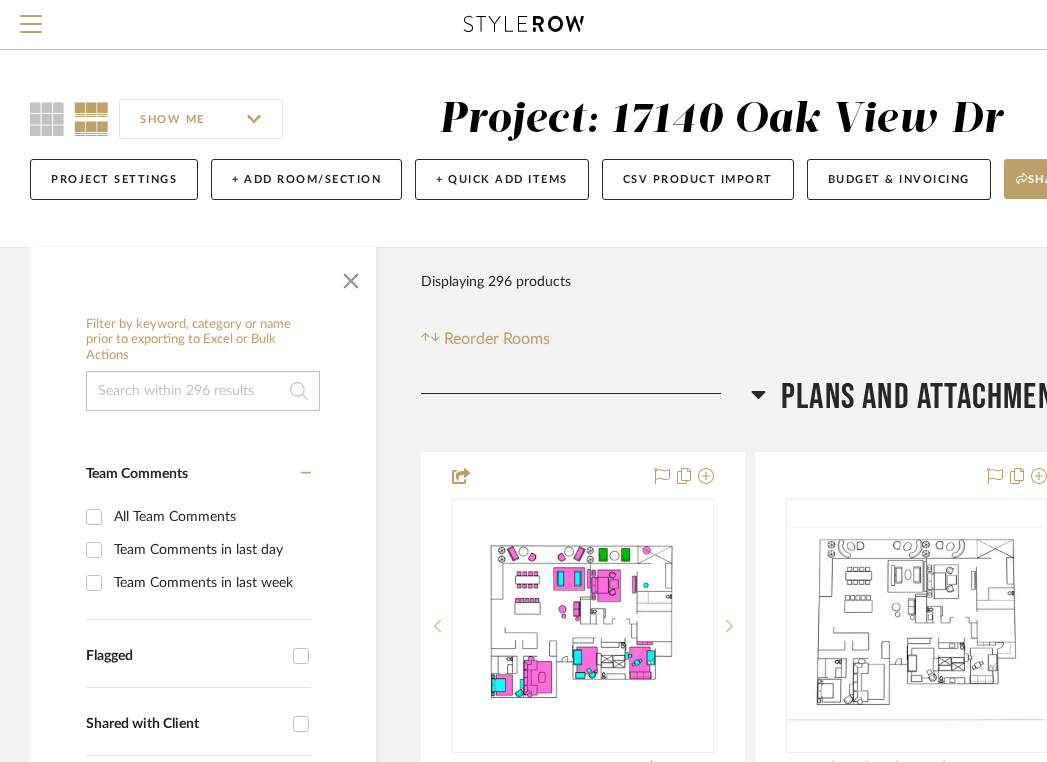 click at bounding box center (524, 24) 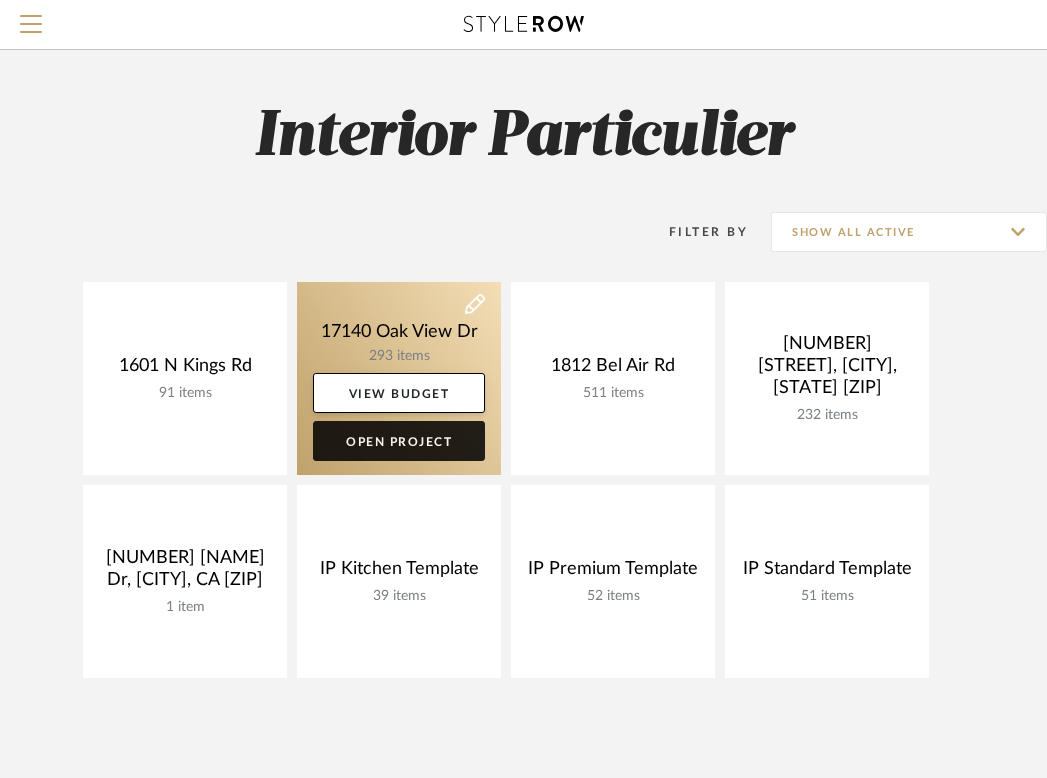 click on "Open Project" 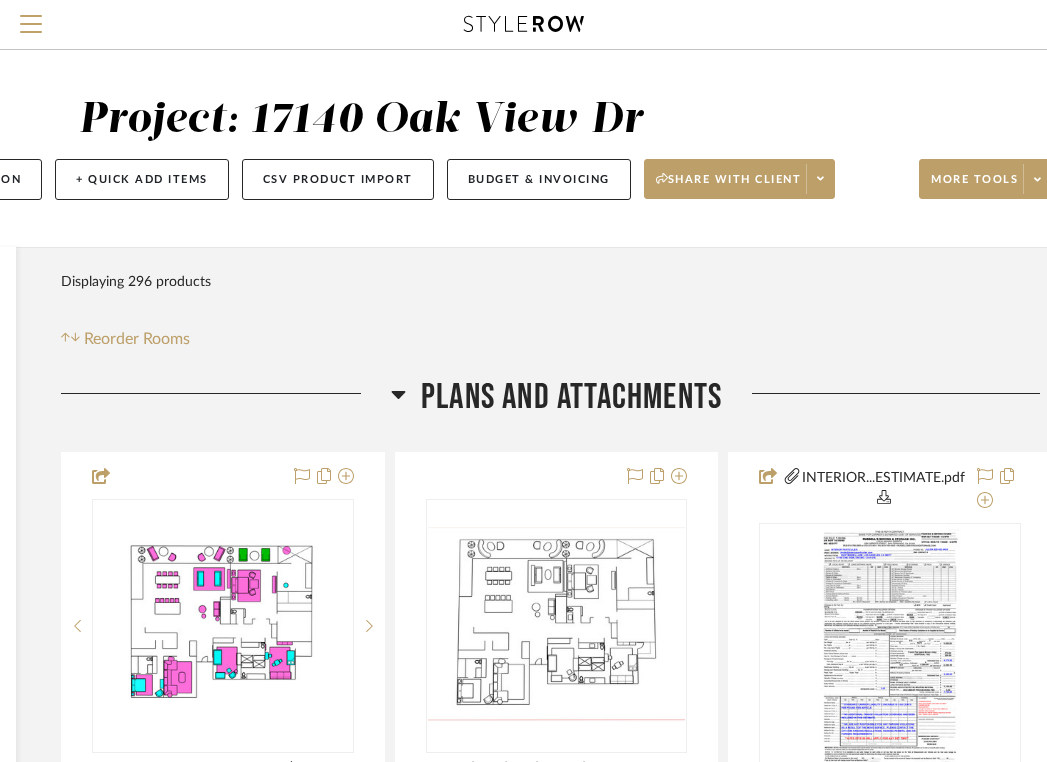 scroll, scrollTop: 0, scrollLeft: 0, axis: both 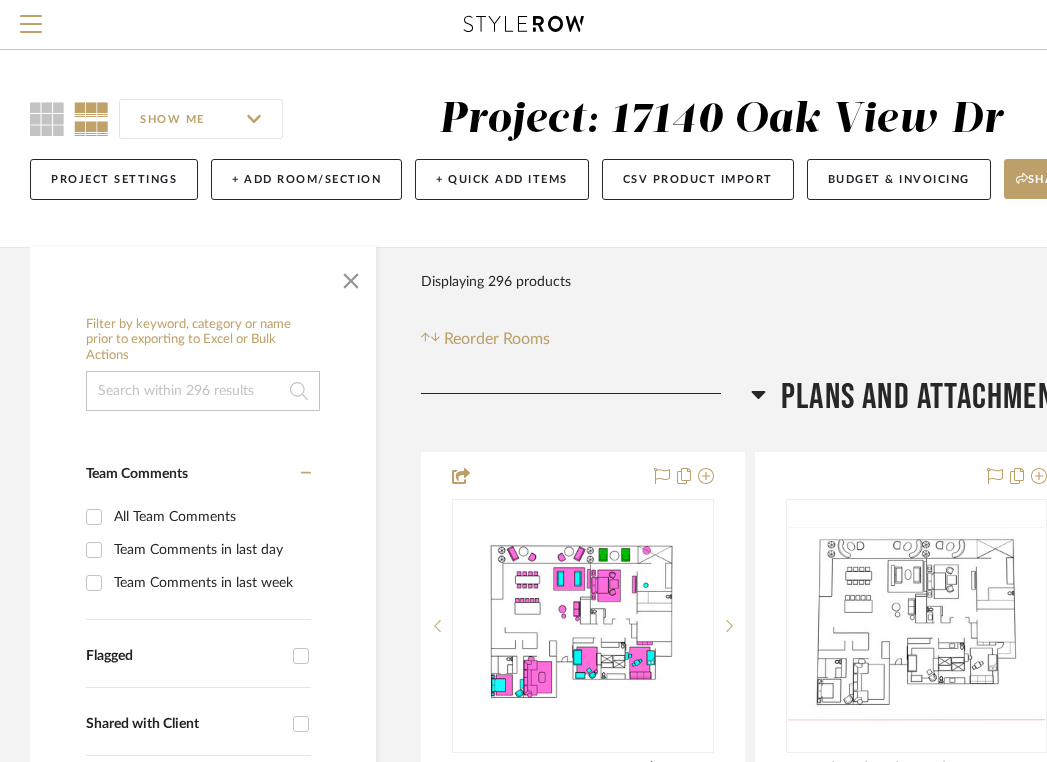 click at bounding box center [523, 24] 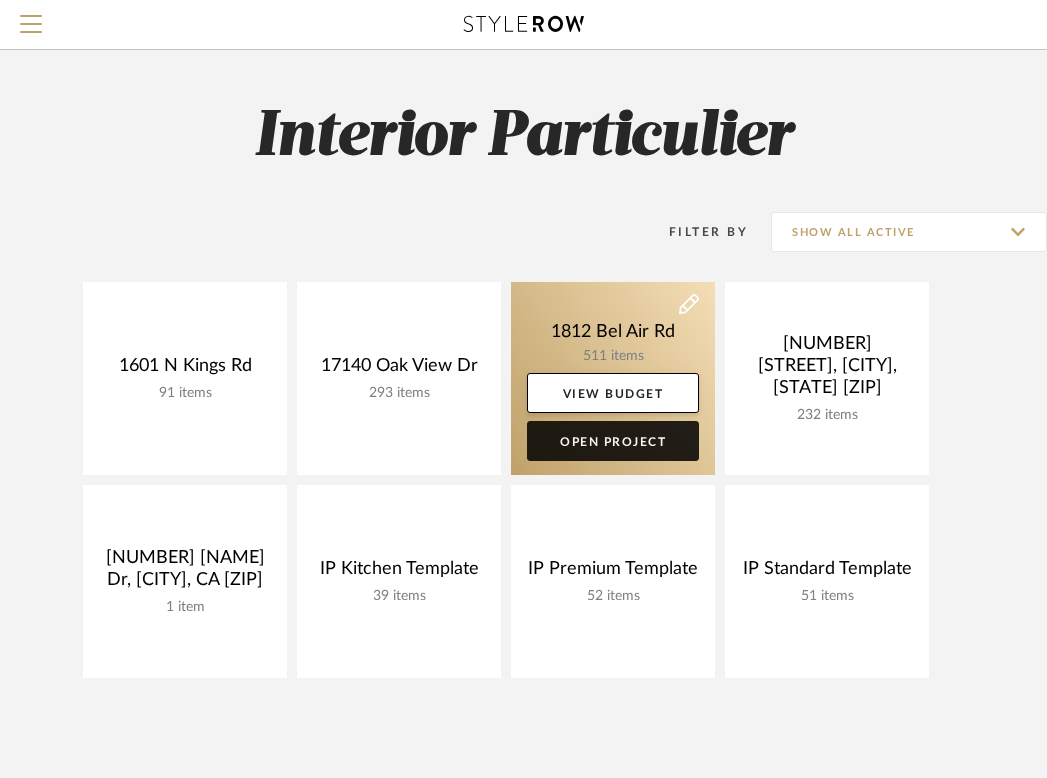 click on "Open Project" 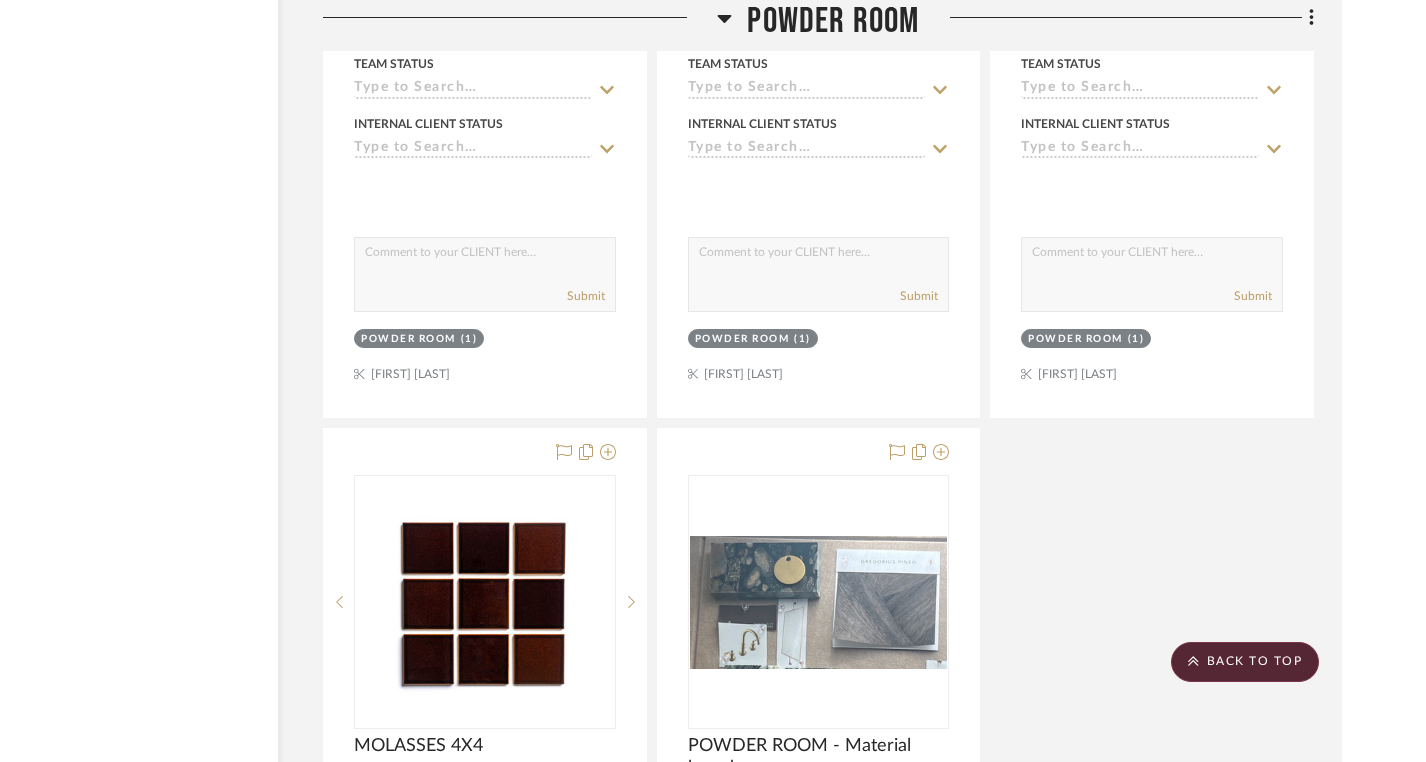 scroll, scrollTop: 20069, scrollLeft: 14, axis: both 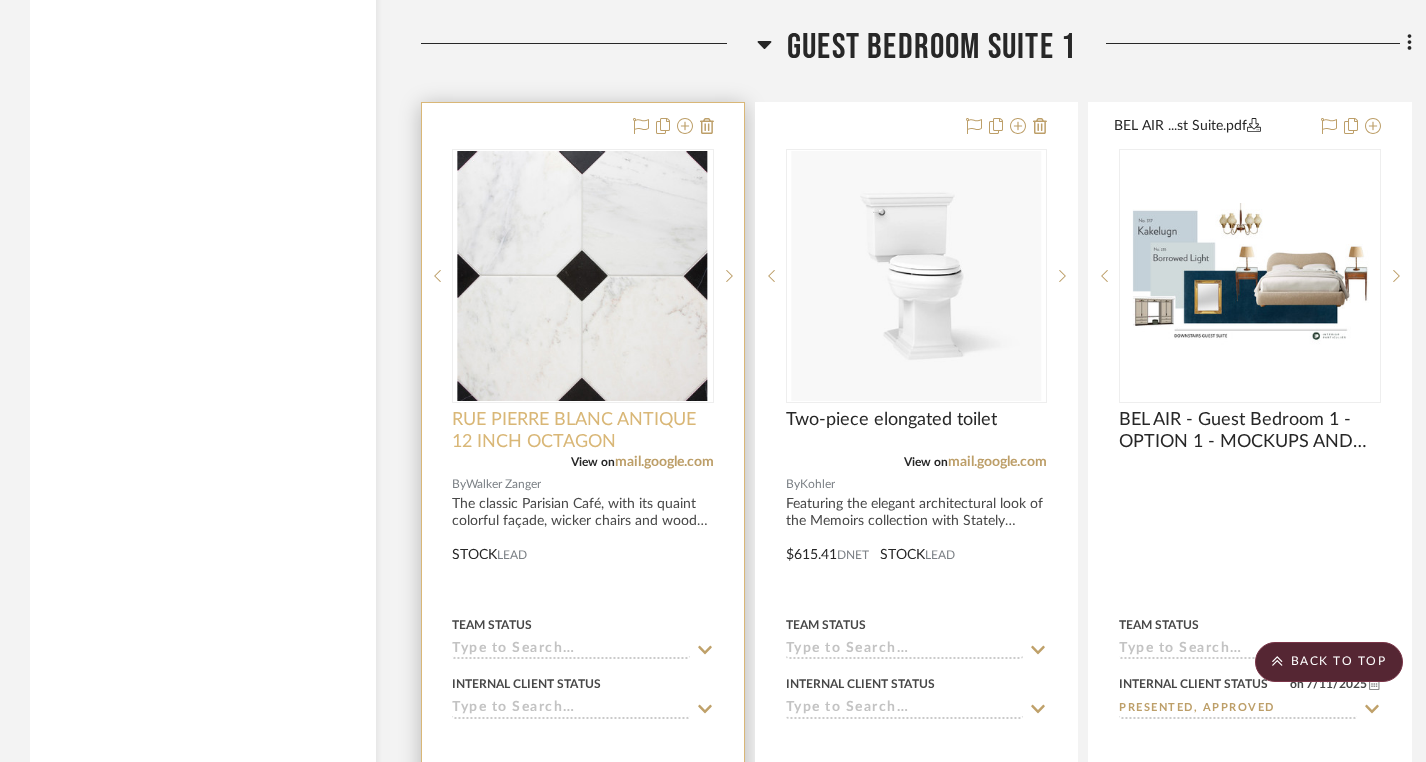 click on "RUE PIERRE BLANC ANTIQUE 12 INCH OCTAGON" at bounding box center (583, 431) 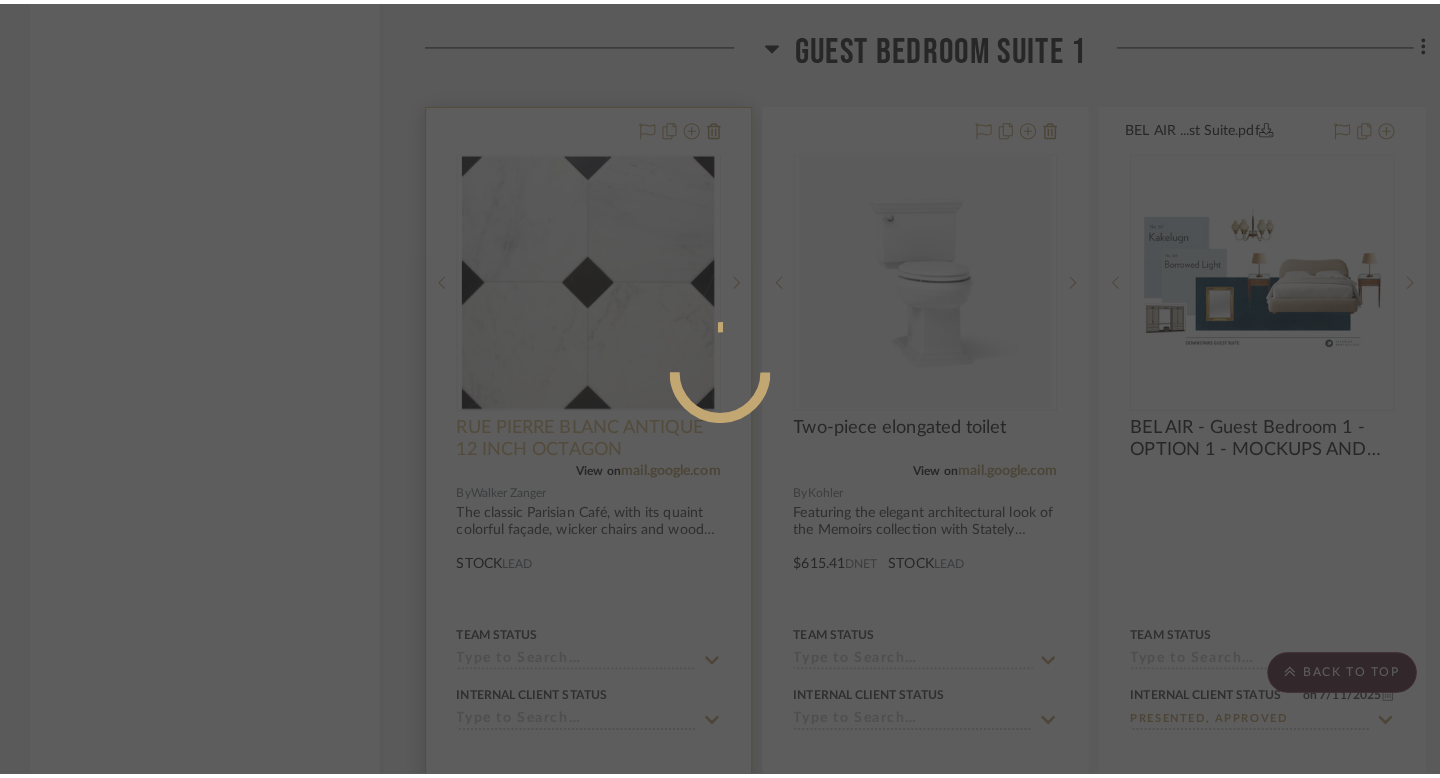 scroll, scrollTop: 0, scrollLeft: 0, axis: both 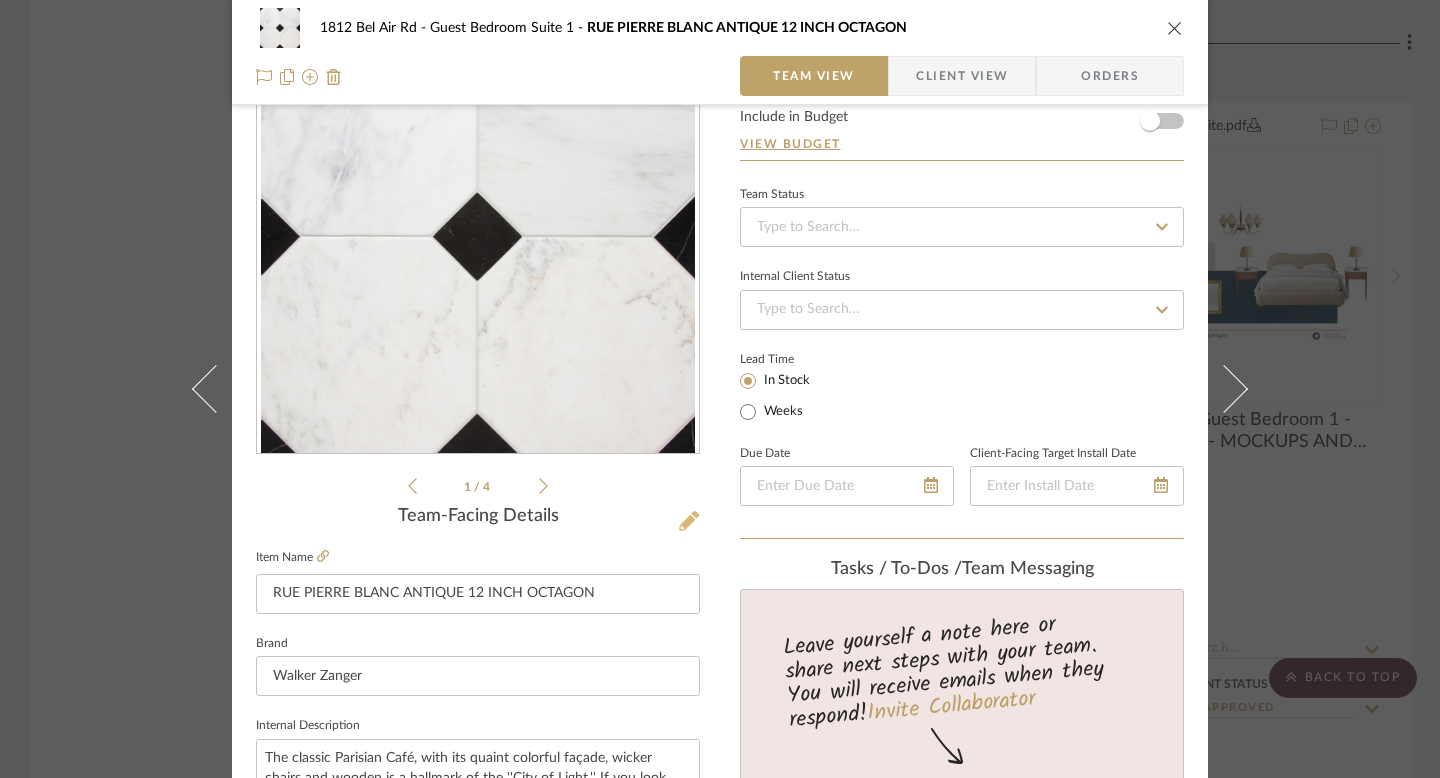 click 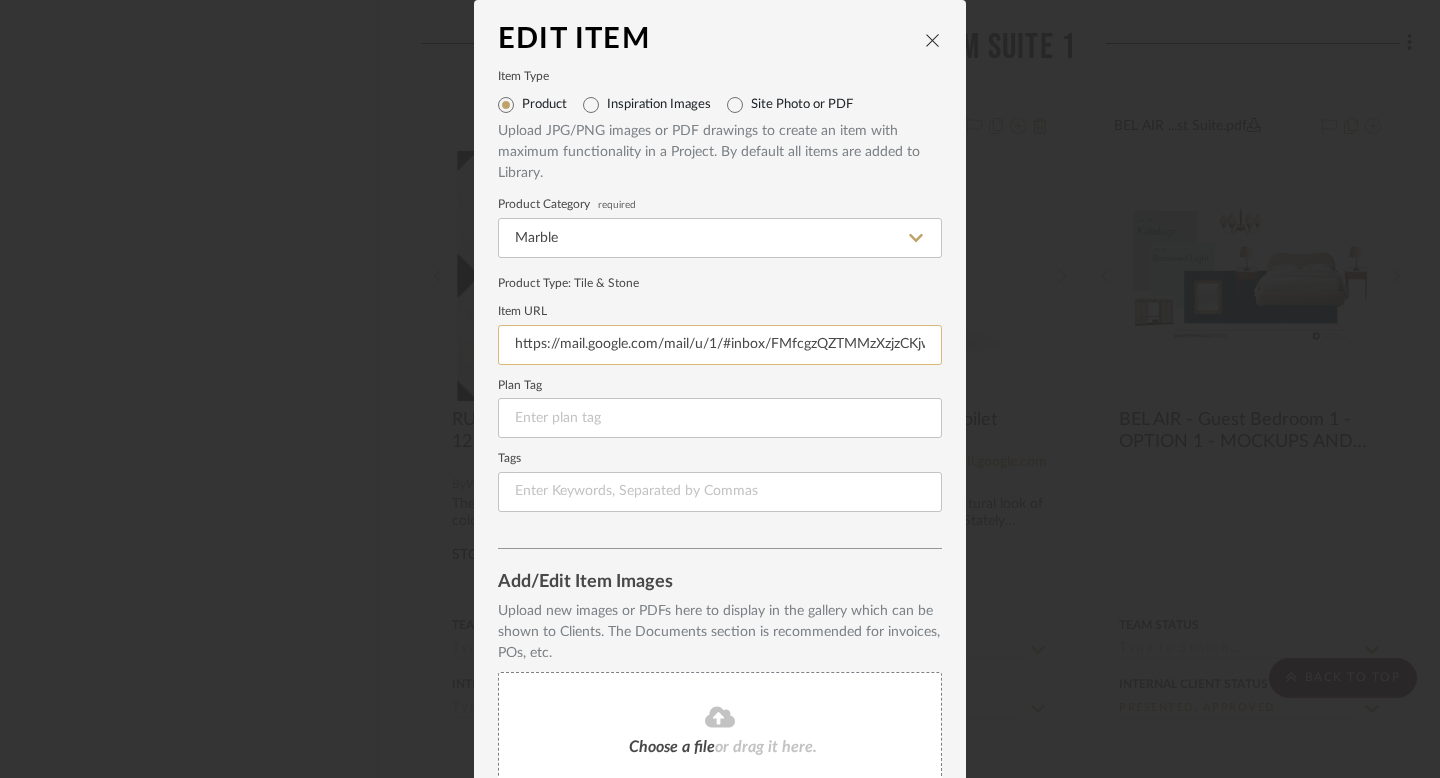 click on "https://mail.google.com/mail/u/1/#inbox/FMfcgzQZTMMzXzjzCKjwHZpXQjMbSpTl?compose=CllgCJlGTpldgmsZcSdCSkWTvMDkWrgzfVVrCrZCJNjjnPhVmWTtPDjkhQzhcLBPfdhKNnSmvCL&projector=1" at bounding box center (720, 345) 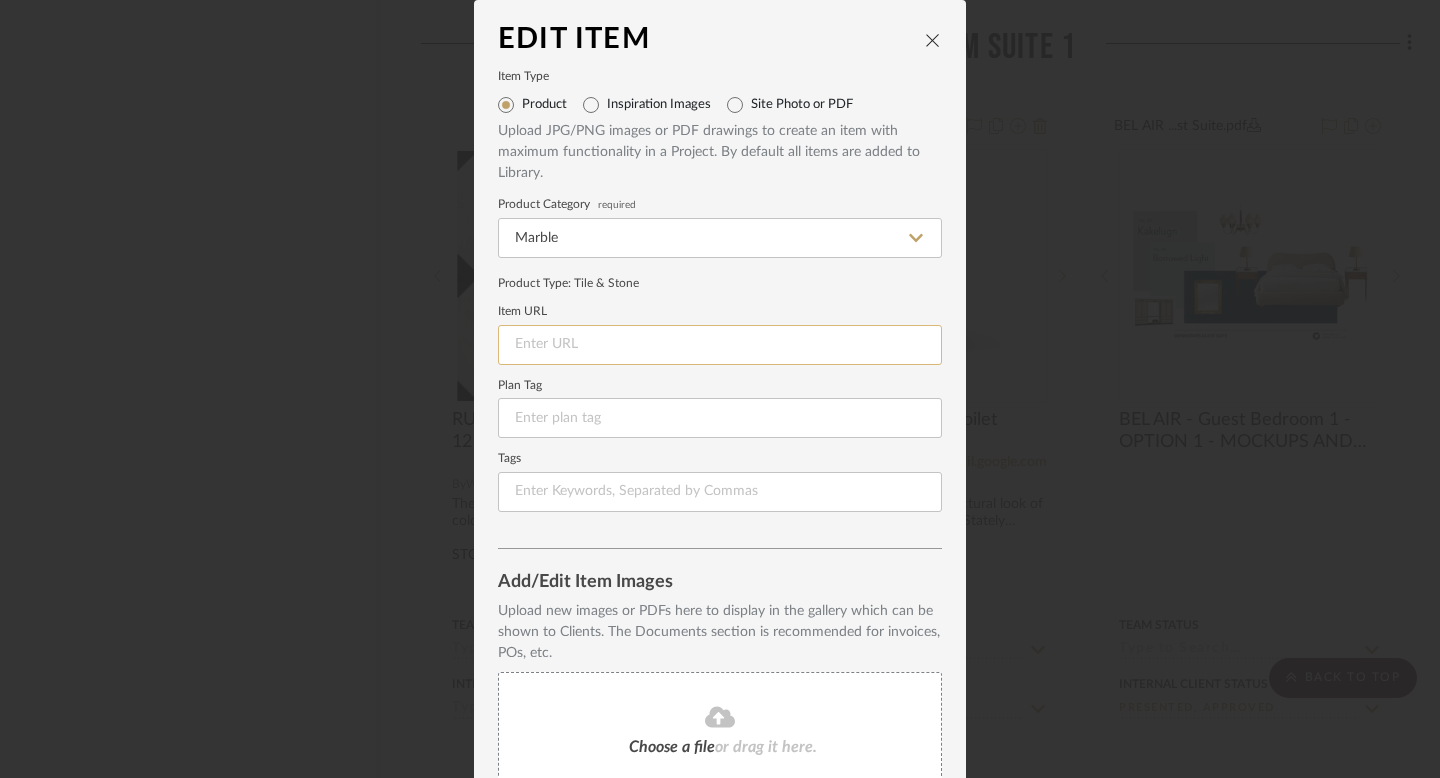 paste on "https://www.walkerzanger.com/product/rue-pierre-blanc-ant-12-octagon/#product-details" 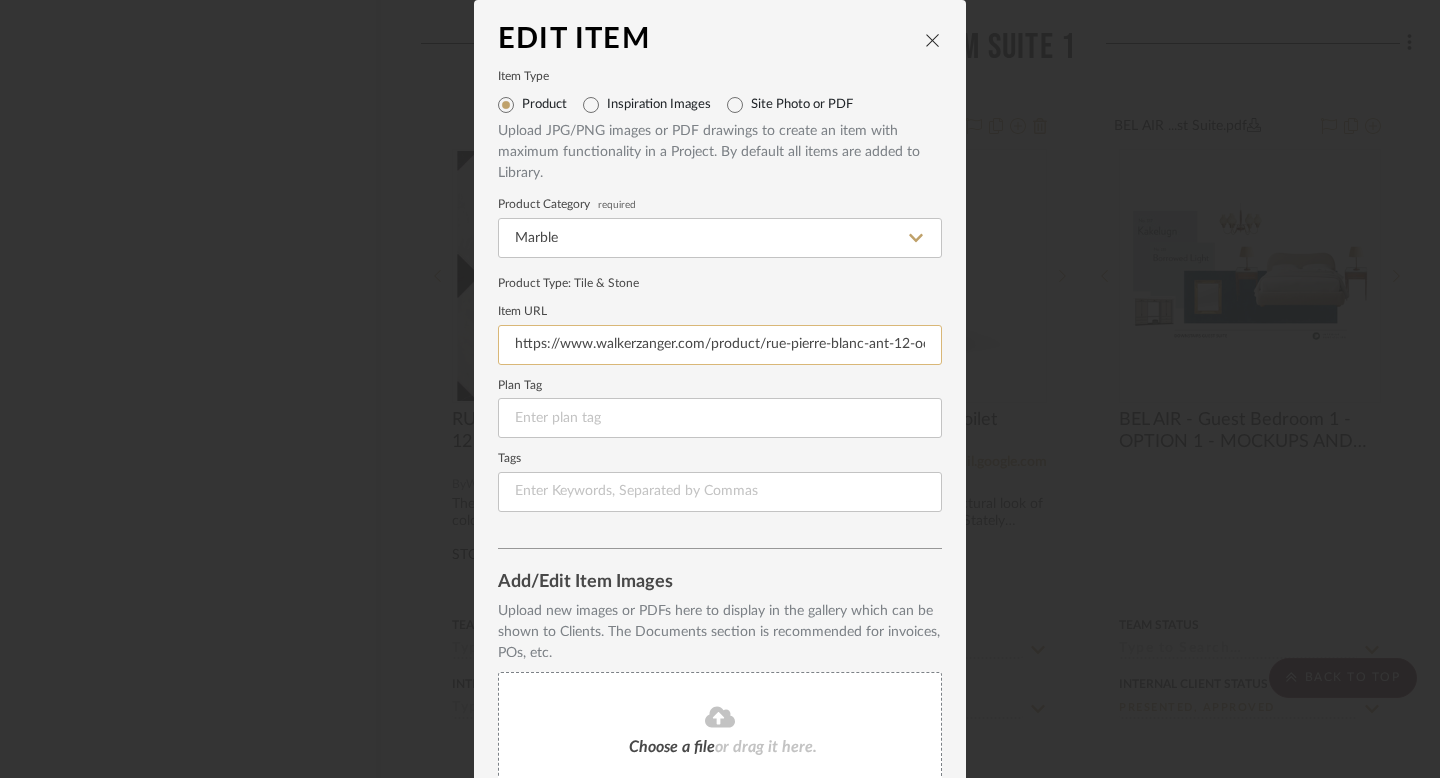 scroll, scrollTop: 0, scrollLeft: 147, axis: horizontal 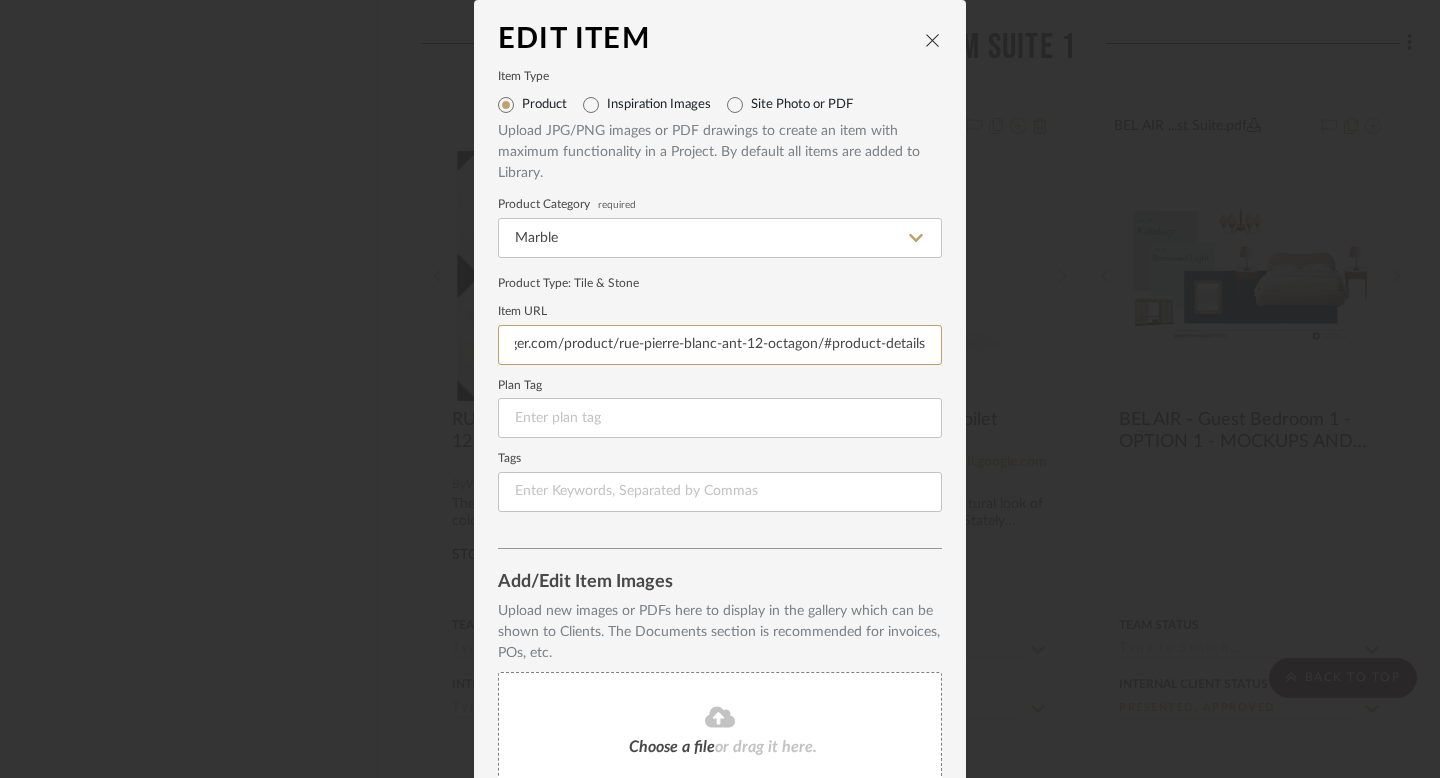 type on "https://www.walkerzanger.com/product/rue-pierre-blanc-ant-12-octagon/#product-details" 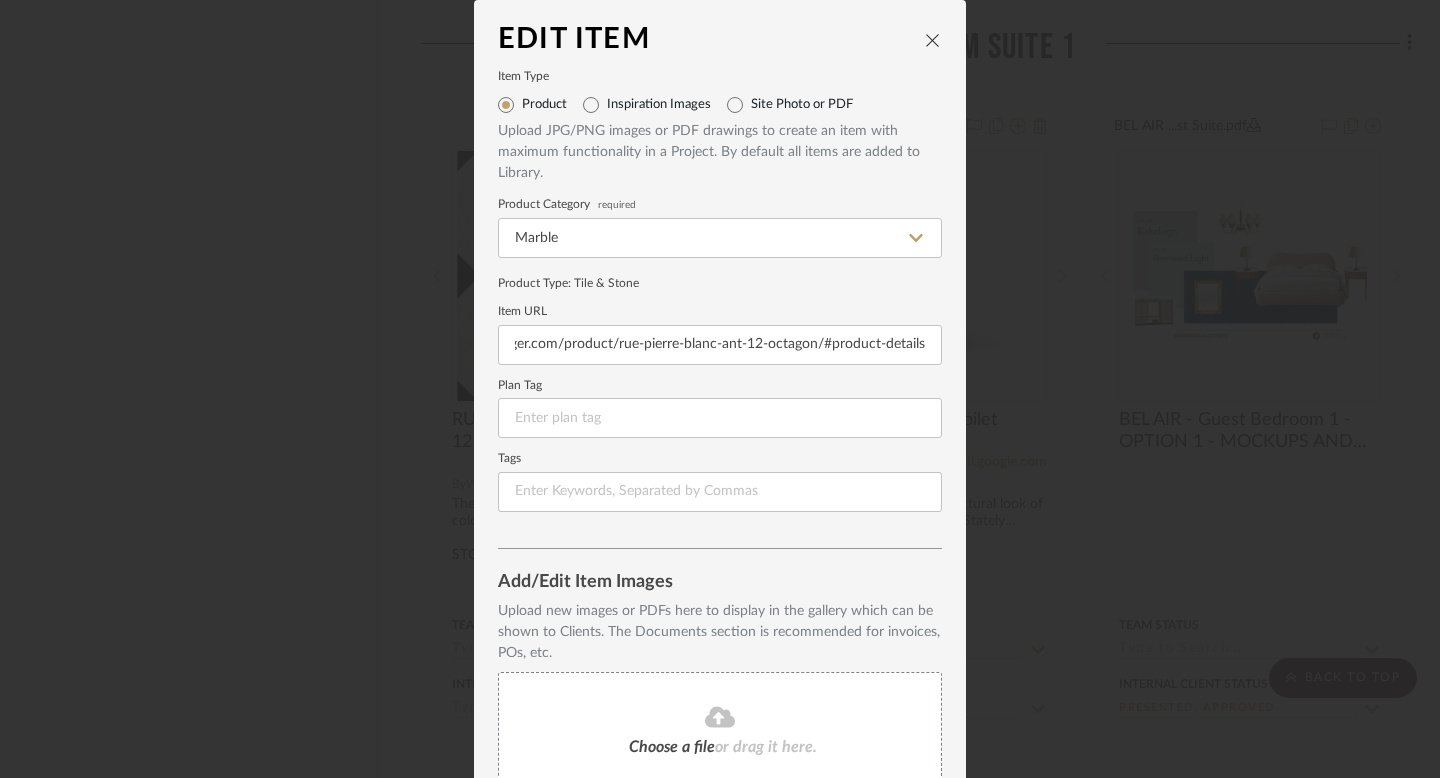 click on "Item Type  Product  Inspiration Images   Site Photo or PDF   Upload JPG/PNG images or PDF drawings to create an item with maximum functionality in a Project. By default all items are added to Library.   Product Category  required Marble  Product Type : Tile & Stone  Item URL  https://www.walkerzanger.com/product/rue-pierre-blanc-ant-12-octagon/#product-details  Plan Tag   Tags" at bounding box center (720, 292) 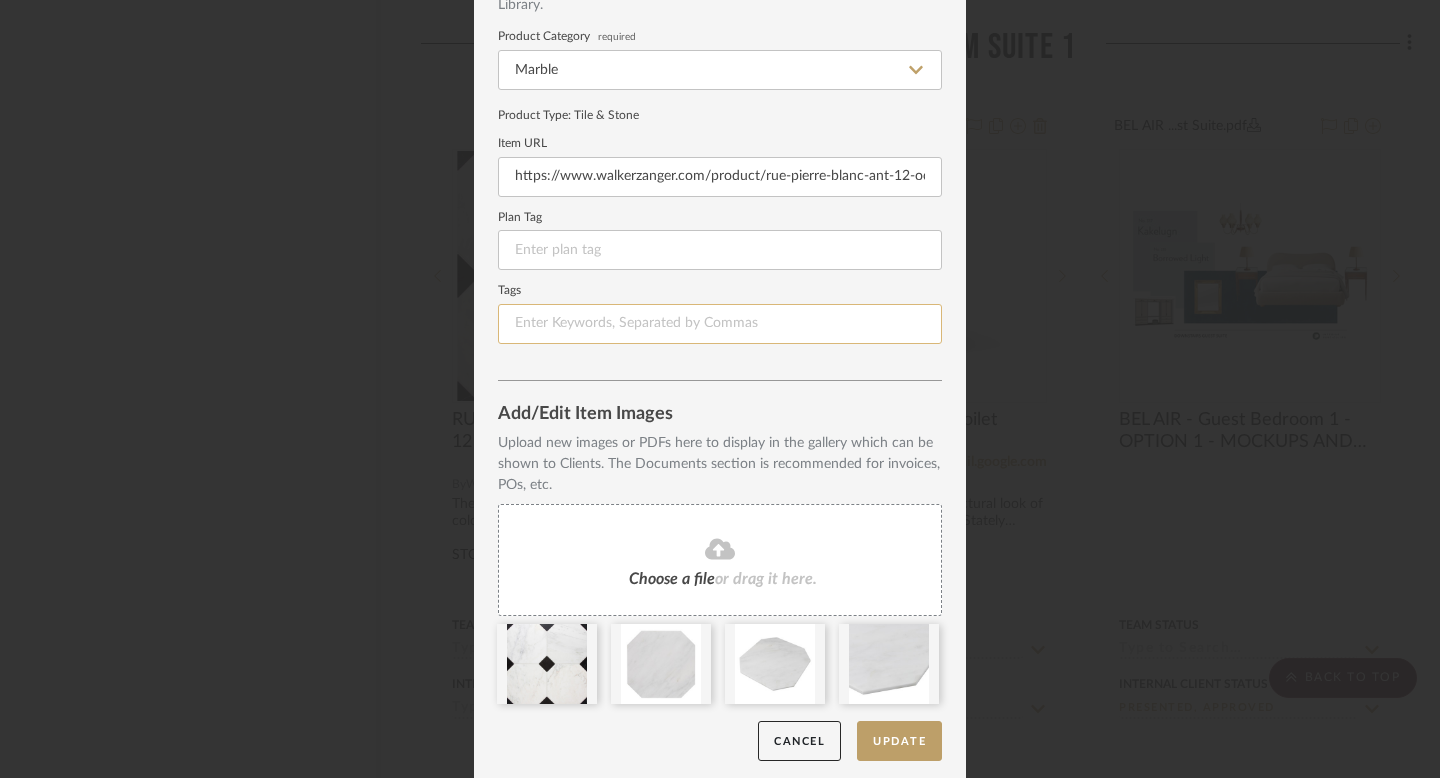 scroll, scrollTop: 175, scrollLeft: 0, axis: vertical 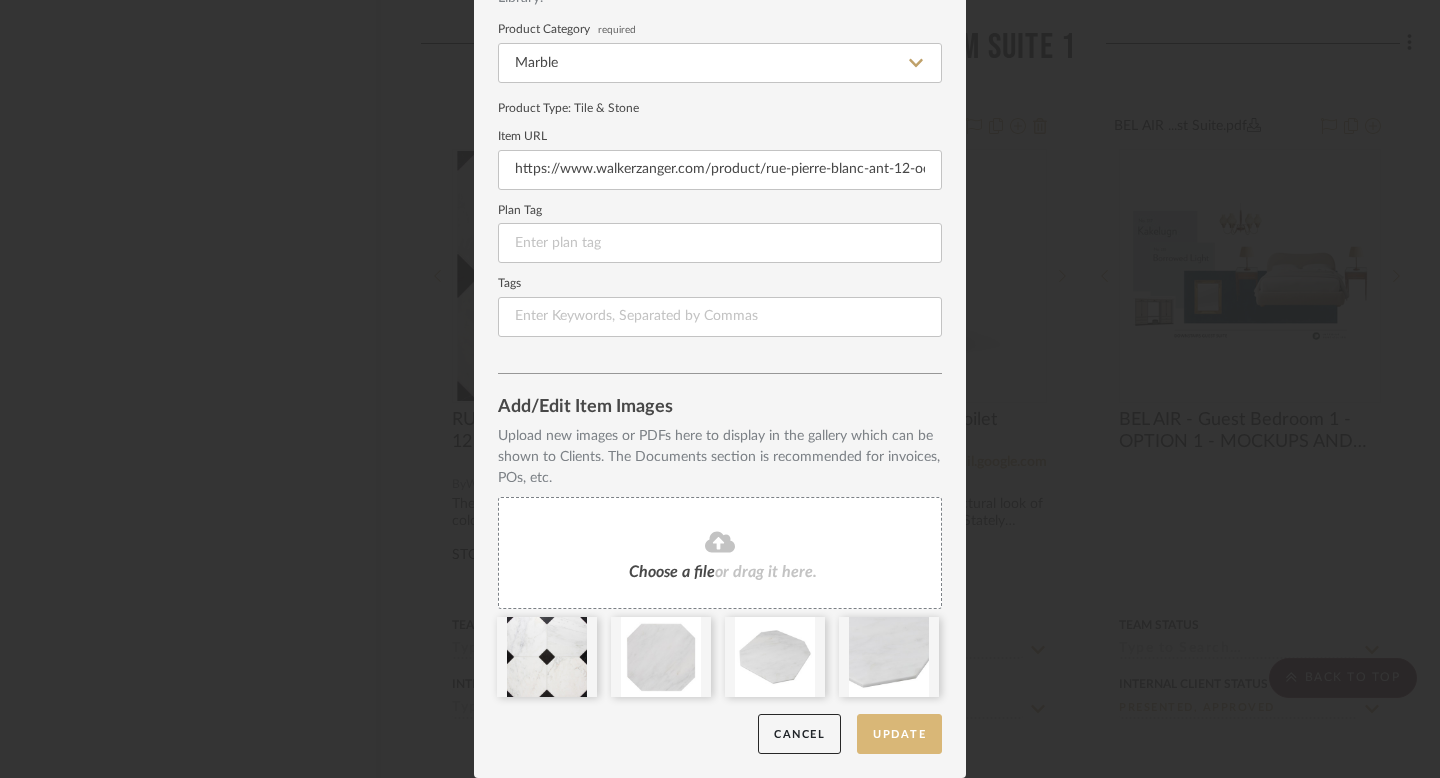 click on "Update" at bounding box center [899, 734] 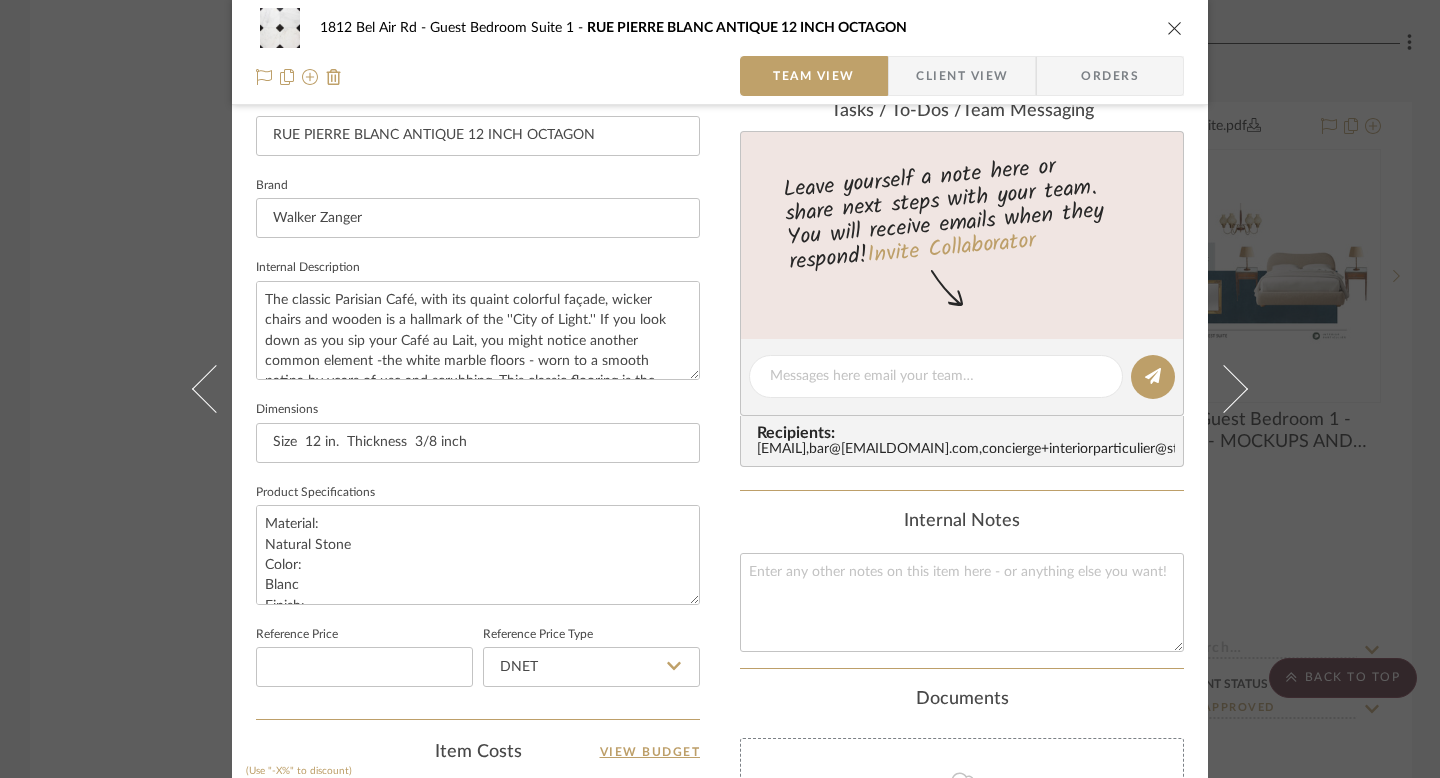 scroll, scrollTop: 582, scrollLeft: 0, axis: vertical 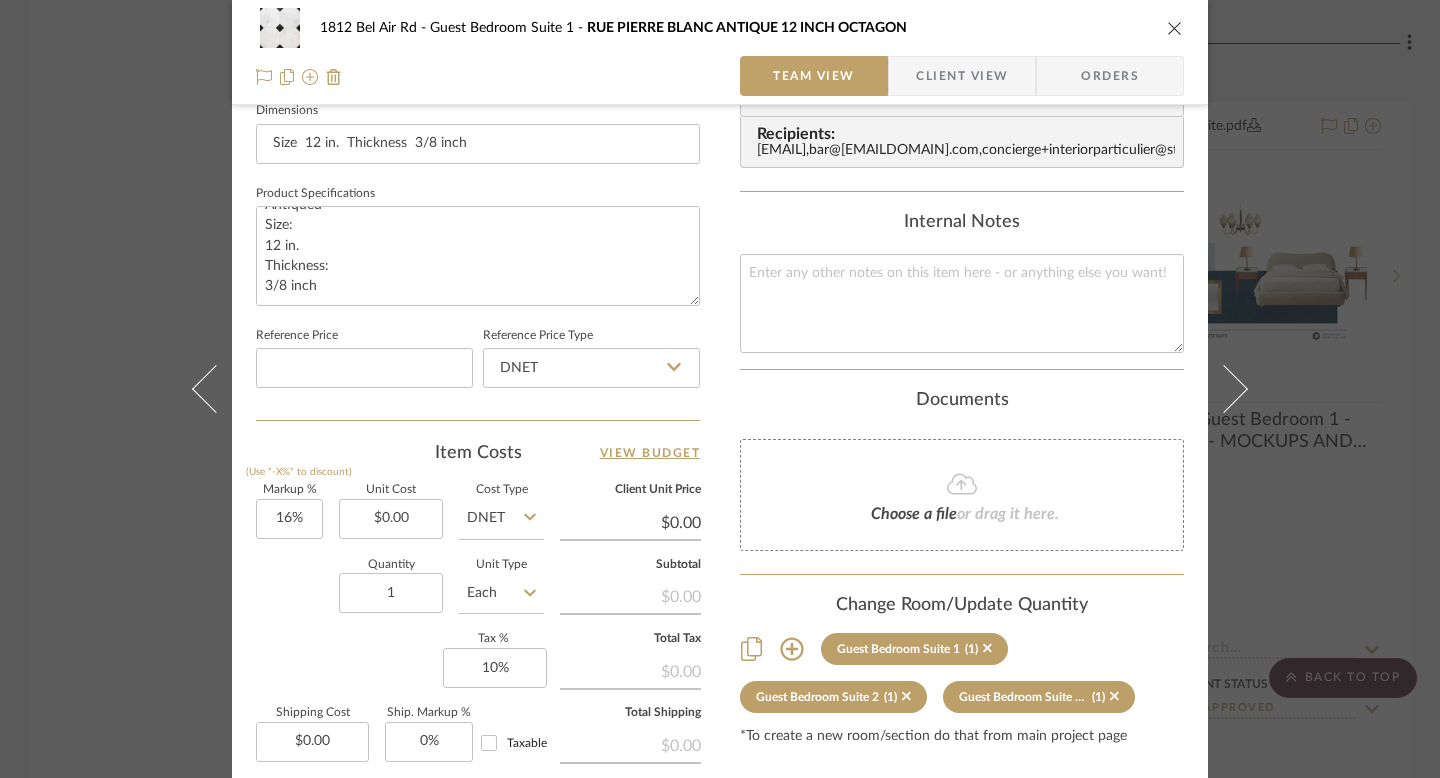 click on "1812 Bel Air Rd Guest Bedroom Suite 1 RUE PIERRE BLANC ANTIQUE 12 INCH OCTAGON Team View Client View Orders 1 / 4  Team-Facing Details   Item Name  RUE PIERRE BLANC ANTIQUE 12 INCH OCTAGON  Brand  Walker Zanger  Internal Description  The classic Parisian Café, with its quaint colorful façade, wicker chairs and wooden is a hallmark of the ''City of Light.'' If you look down as you sip your Café au Lait, you might notice another common element -the white marble floors - worn to a smooth patina by years of use and scrubbing. This classic flooring is the inspiration for Rue Pierre, a collection of stone tile, carefully brushed to create a surface that hovers between honed and polished, creating a ''vintage'' patina that has the look of natural aging.  Dimensions  Size  12 in.  Thickness  3/8 inch  Product Specifications  Material:
Natural Stone
Color:
Blanc
Finish:
Antiqued
Size:
12 in.
Thickness:
3/8 inch  Reference Price   Reference Price Type  DNET  Item Costs   View Budget   Markup %  16%  Unit Cost  $0.00" at bounding box center [720, 389] 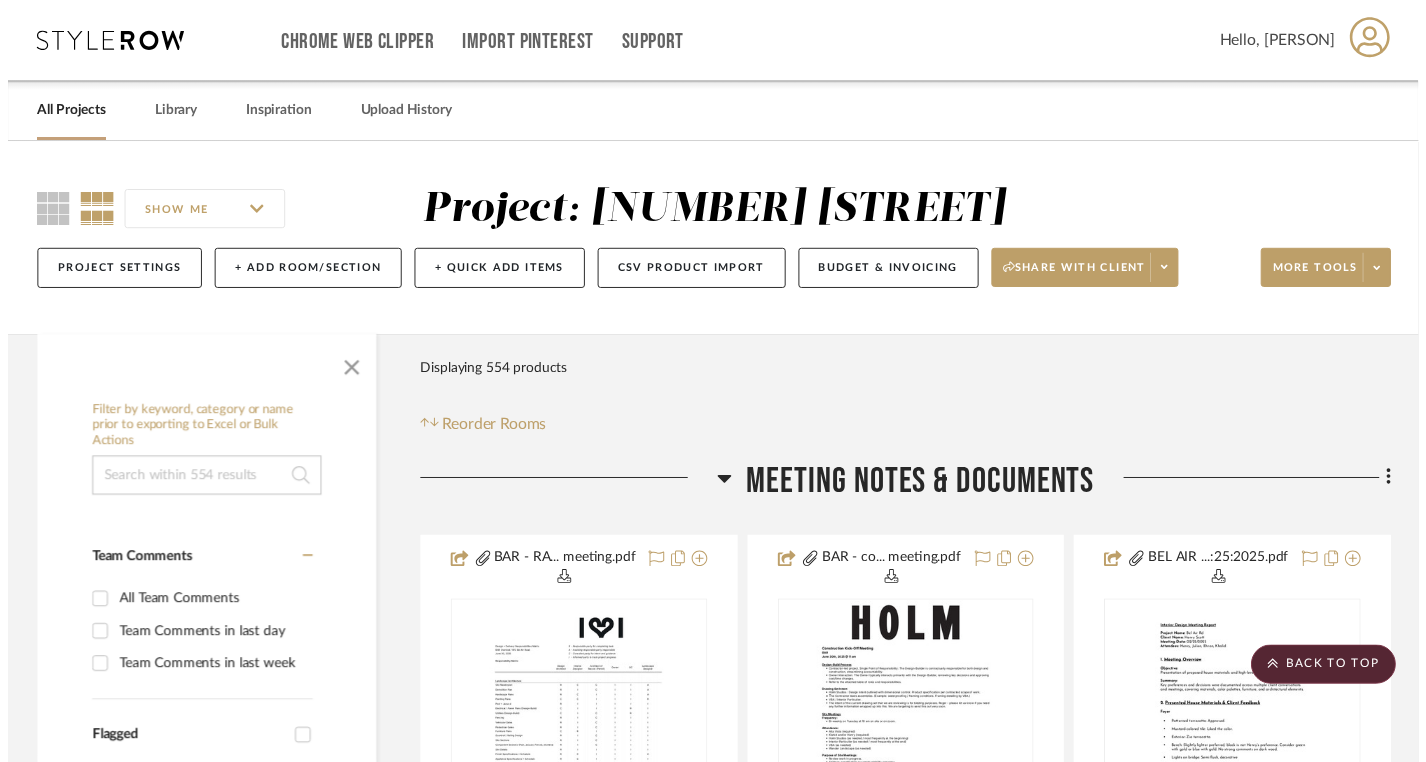 scroll, scrollTop: 34679, scrollLeft: 0, axis: vertical 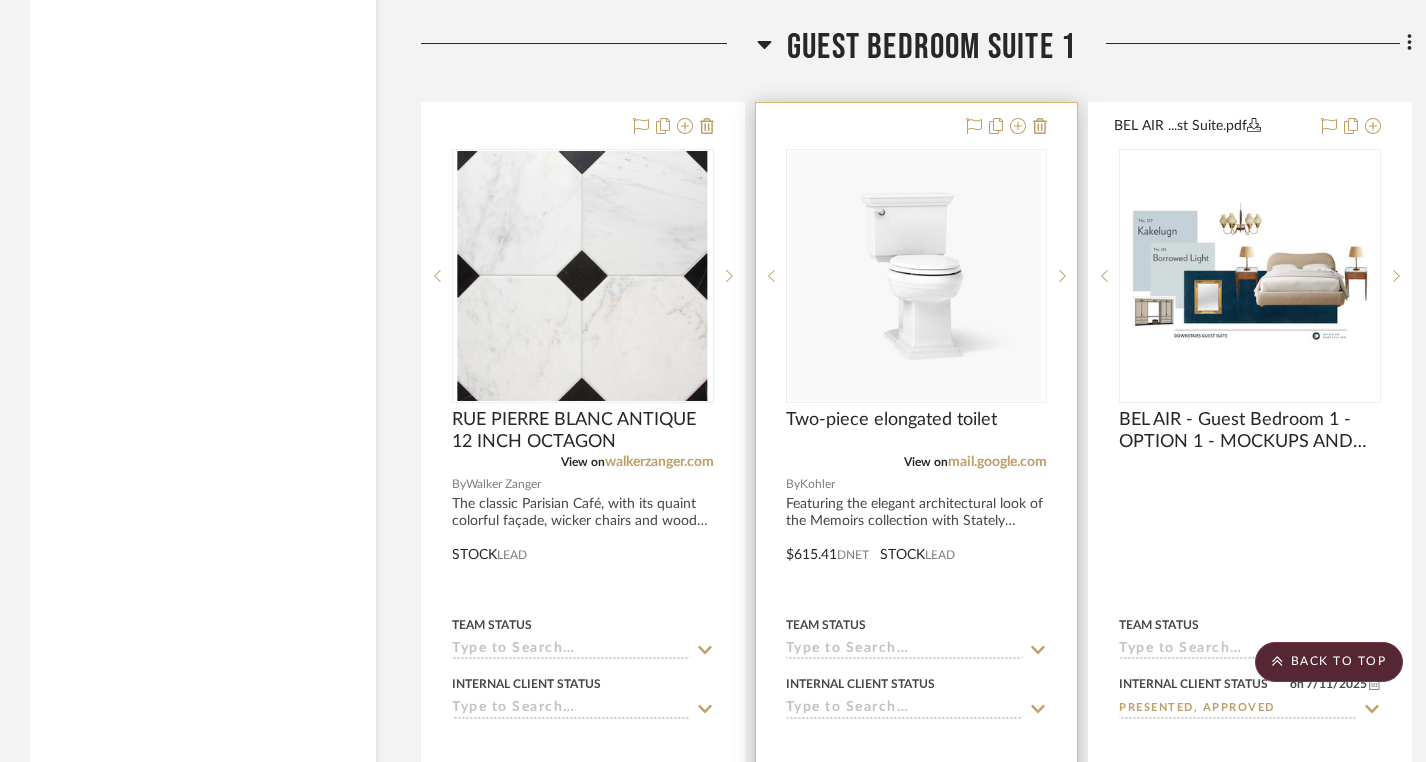 click on "View on  mail.google.com" at bounding box center (917, 462) 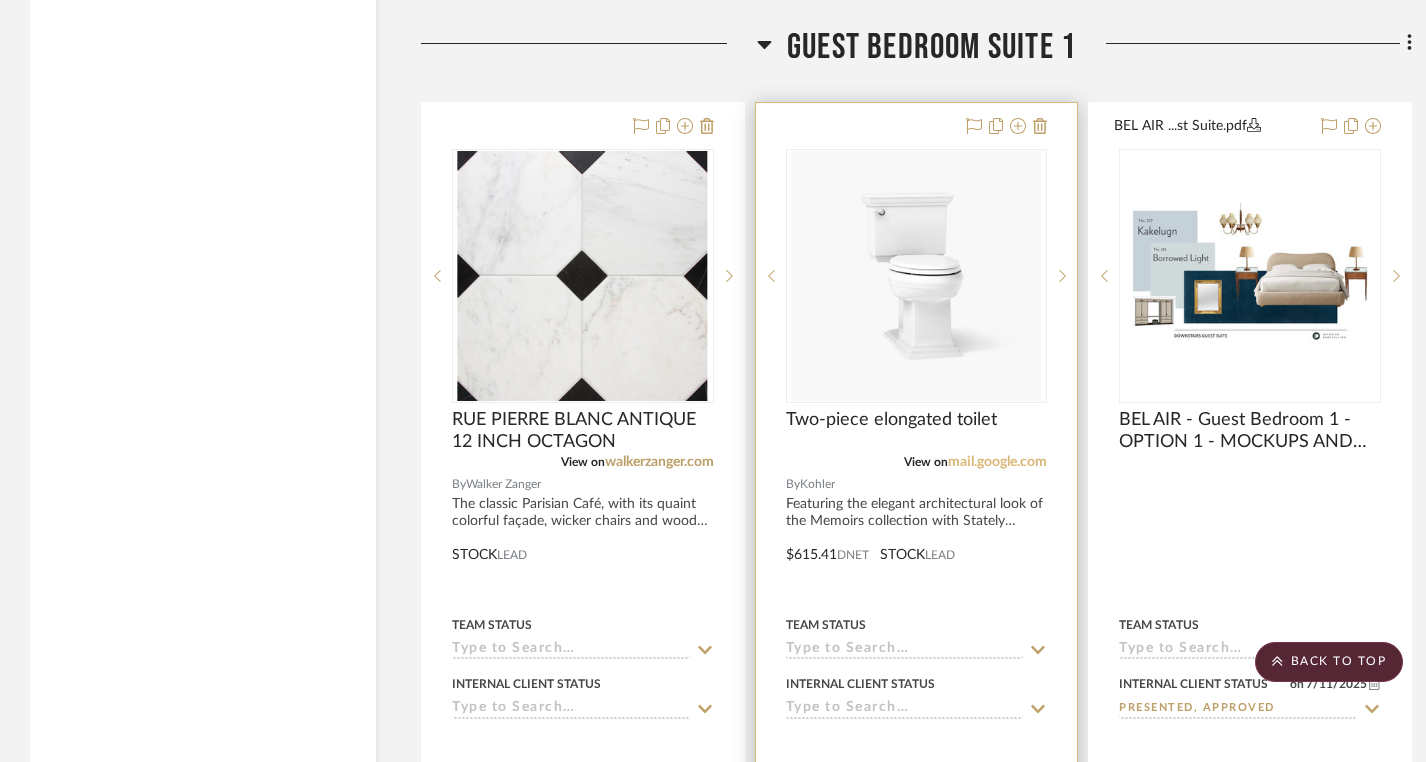 click on "mail.google.com" at bounding box center [997, 462] 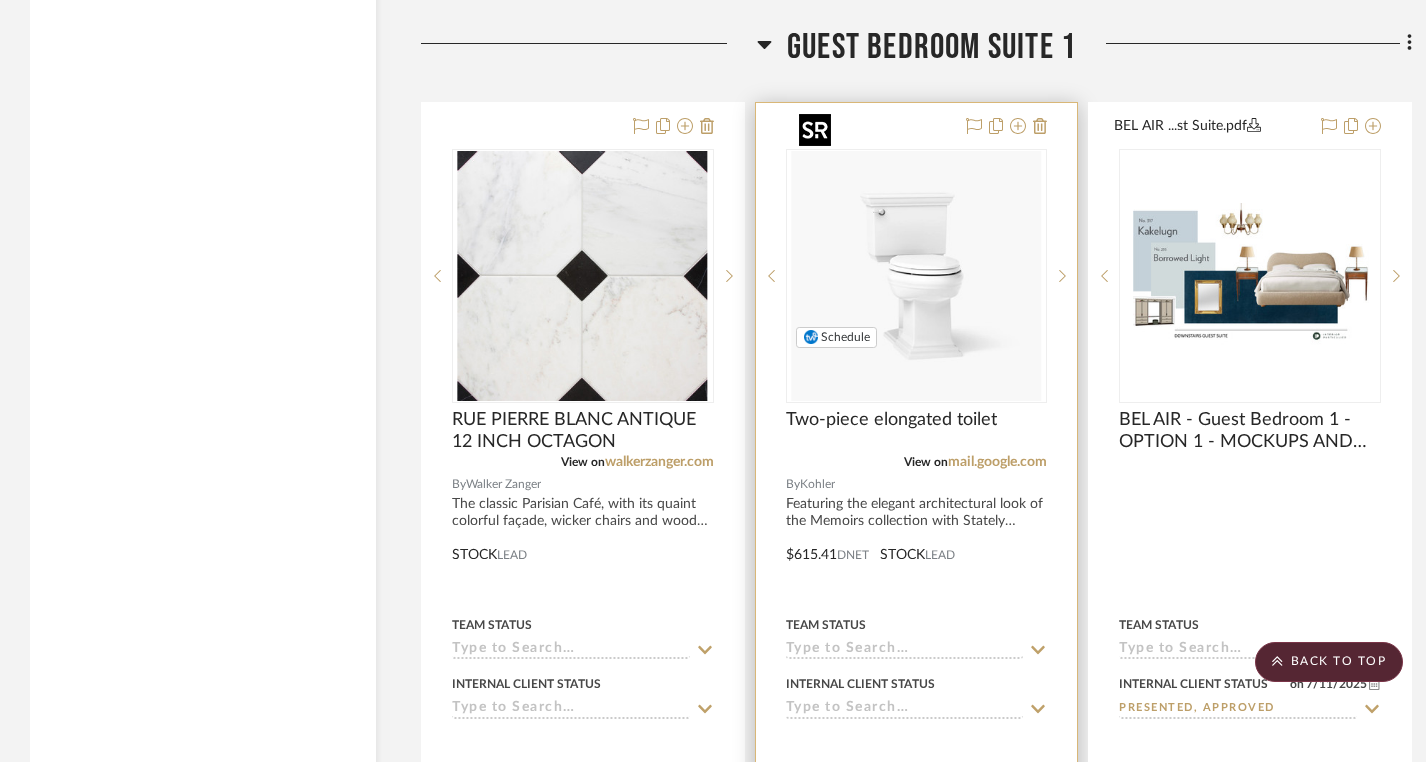 click at bounding box center (916, 276) 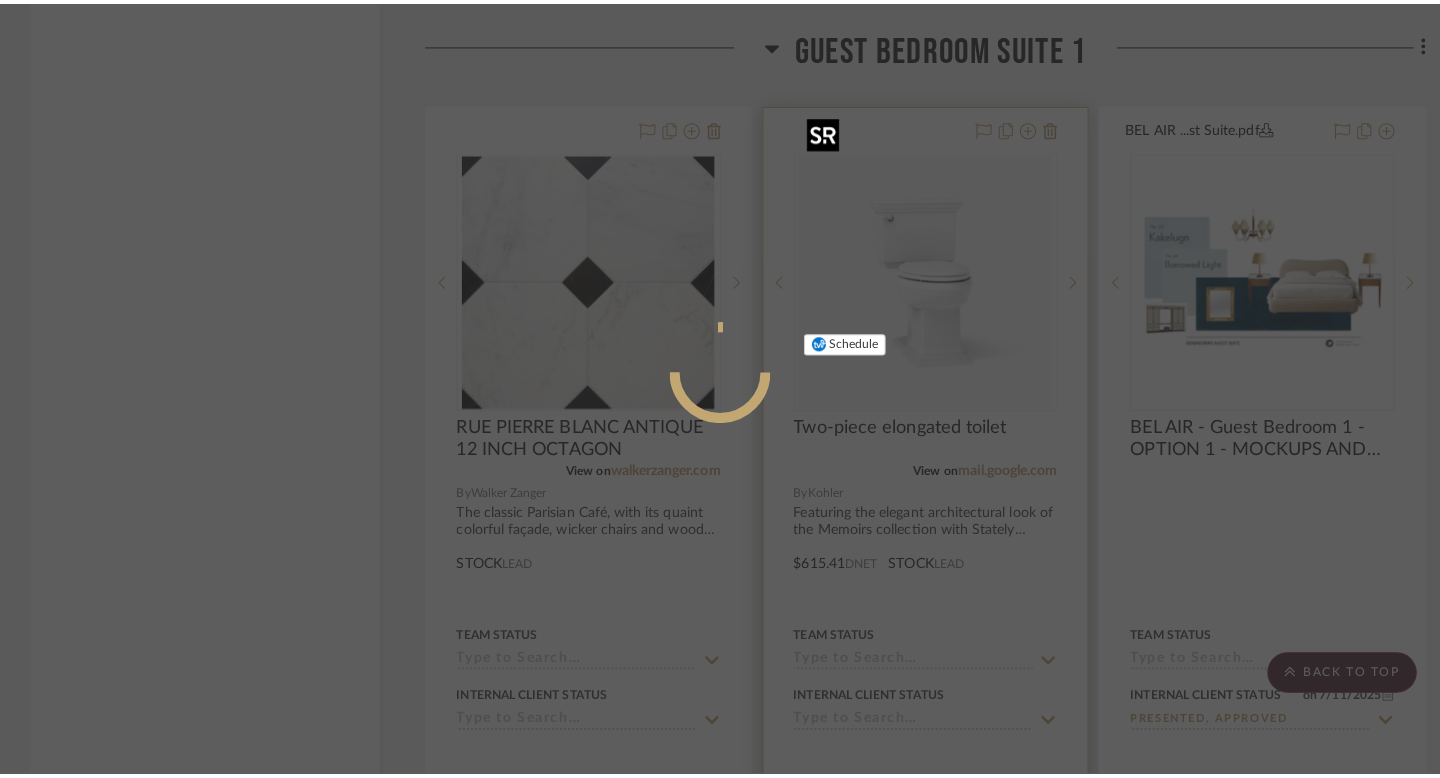scroll, scrollTop: 0, scrollLeft: 0, axis: both 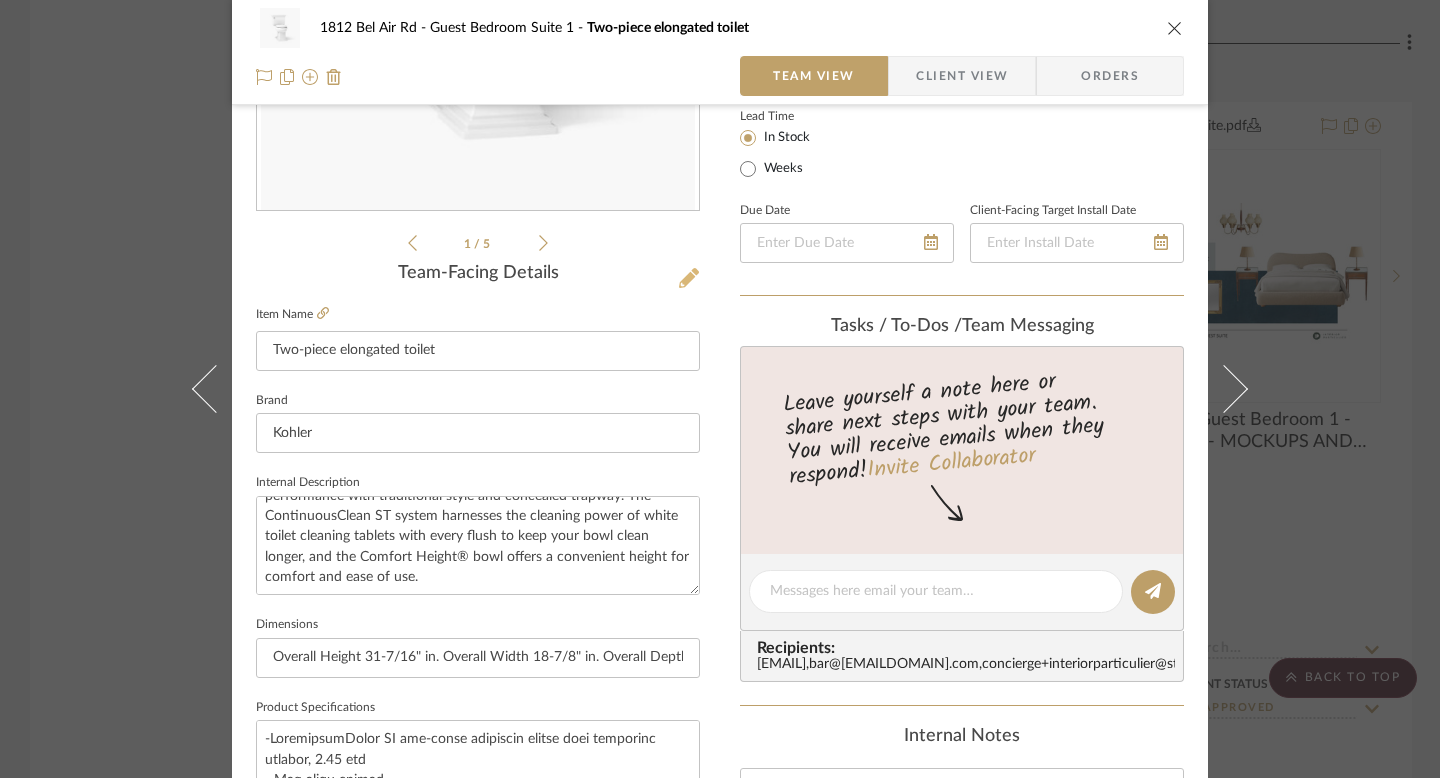 click 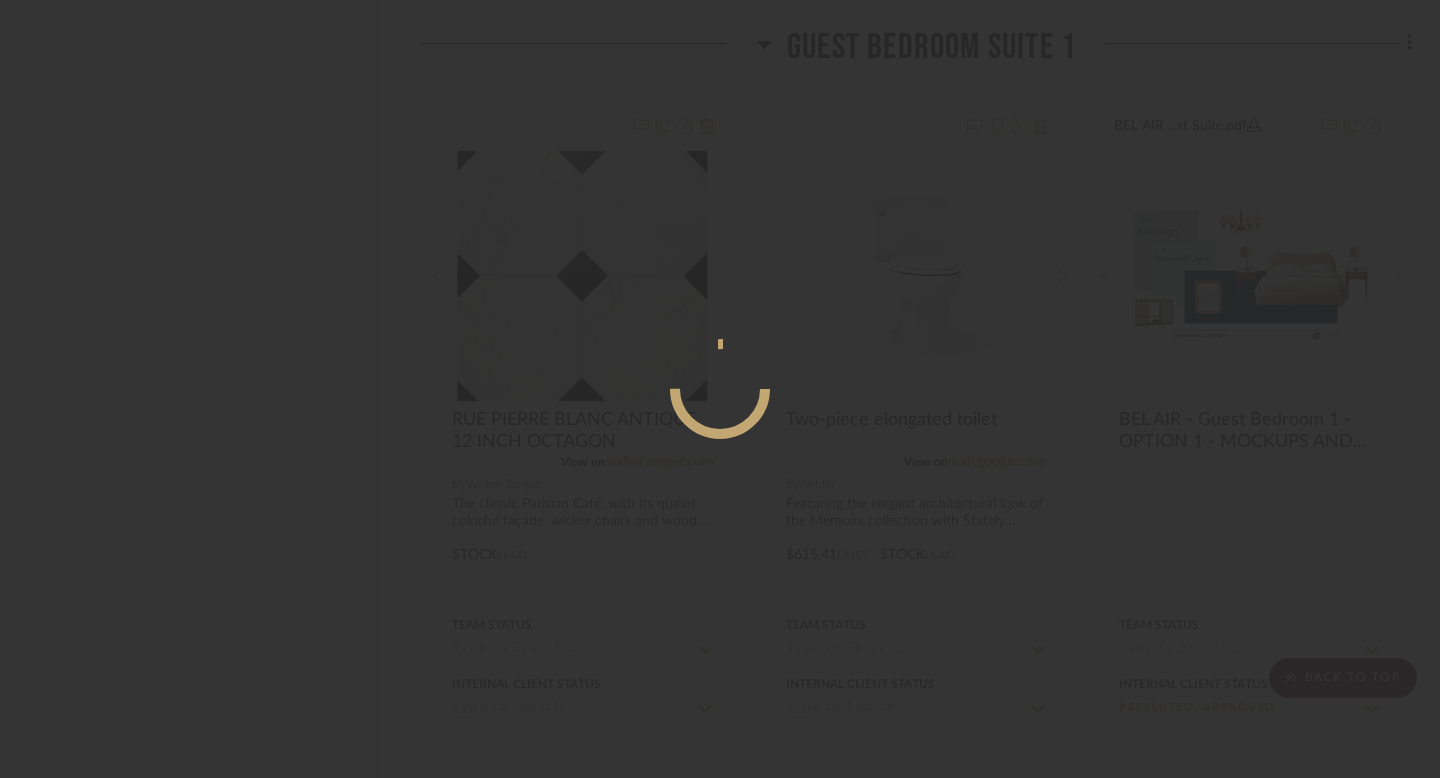 scroll, scrollTop: 0, scrollLeft: 0, axis: both 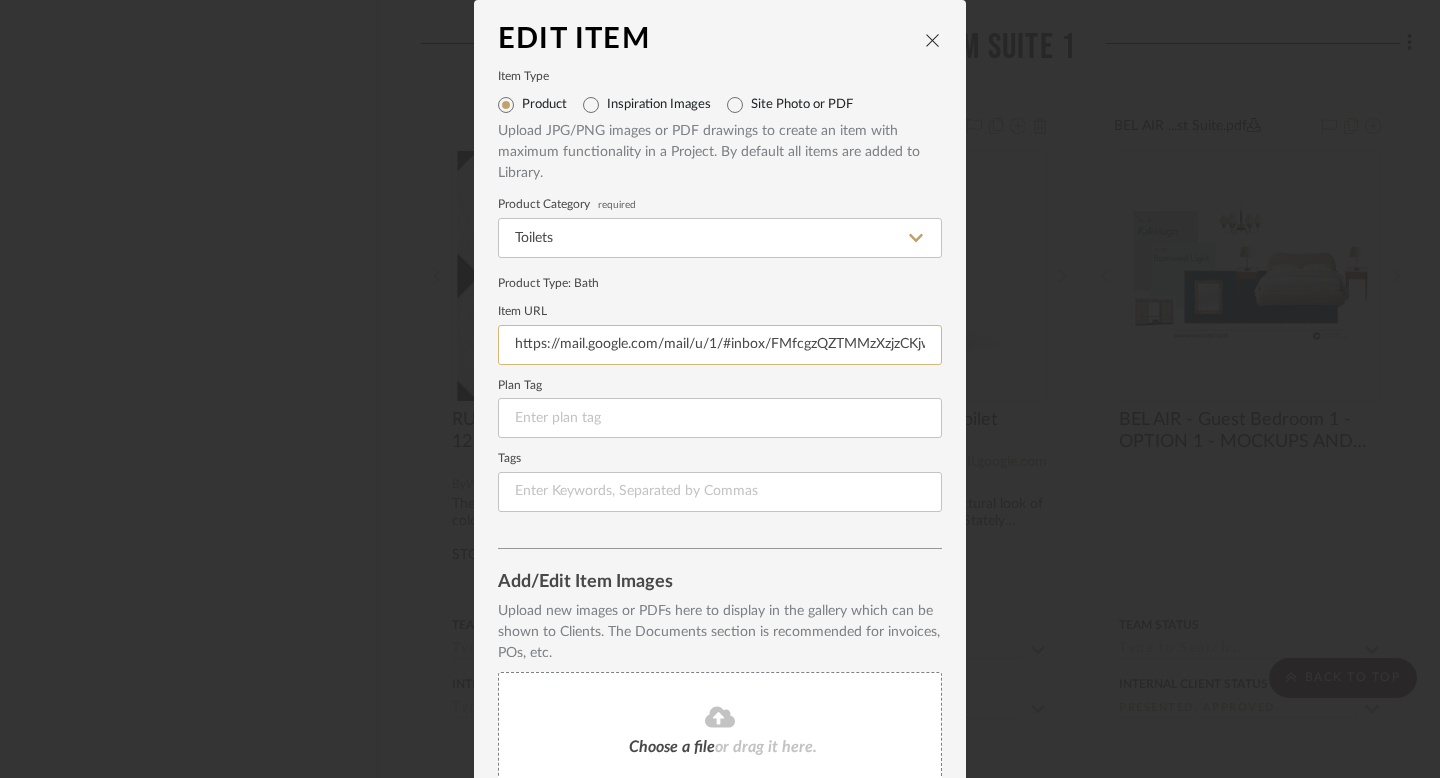 click on "https://mail.google.com/mail/u/1/#inbox/FMfcgzQZTMMzXzjzCKjwHZpXQjMbSpTl?compose=CllgCJlGTpldgmsZcSdCSkWTvMDkWrgzfVVrCrZCJNjjnPhVmWTtPDjkhQzhcLBPfdhKNnSmvCL" at bounding box center [720, 345] 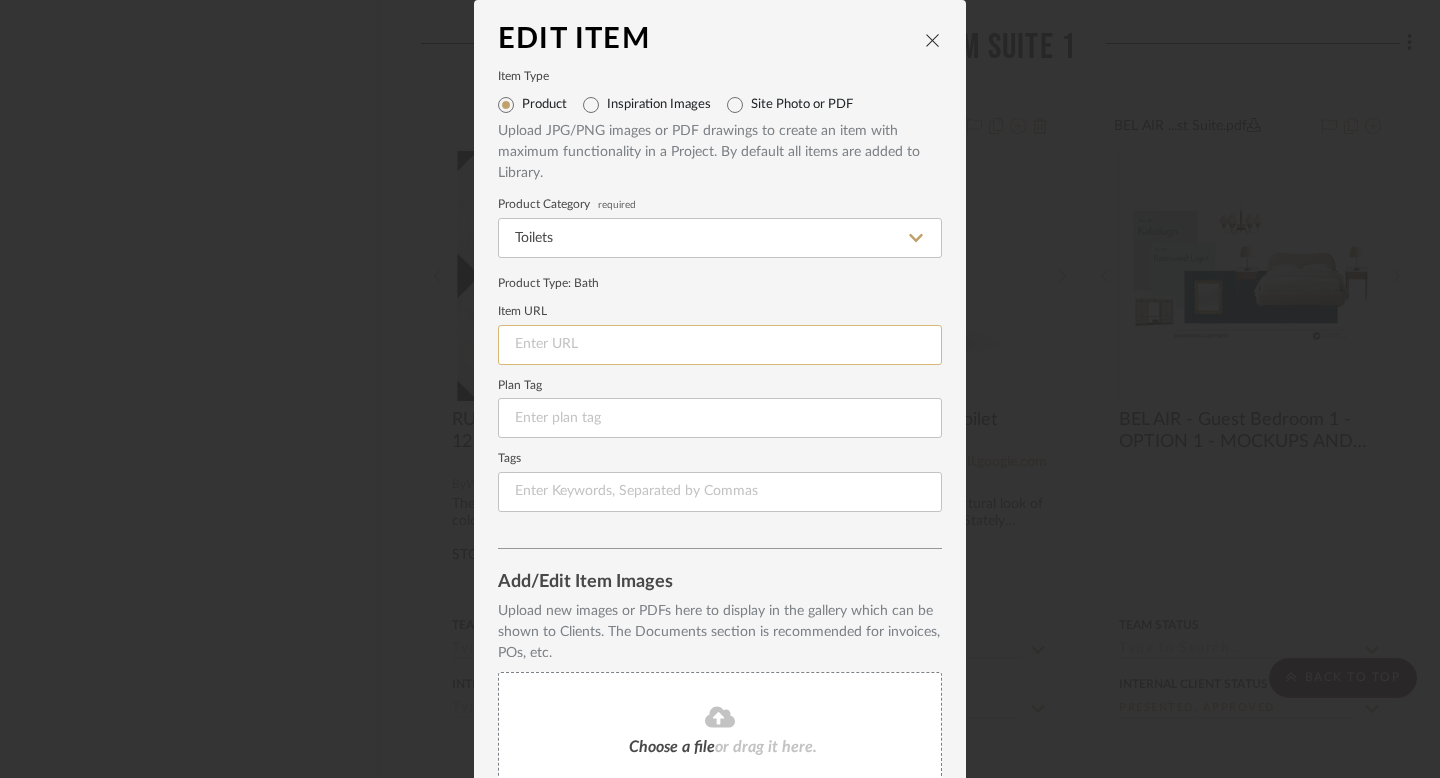 paste on "https://www.kohler.com/en/products/toilets/shop-toilets/memoirs-stately-continuousclean-st-two-piece-elongated-toilet-with-concealed-trapway-1-28-gpf-36669?skuId=36669-0" 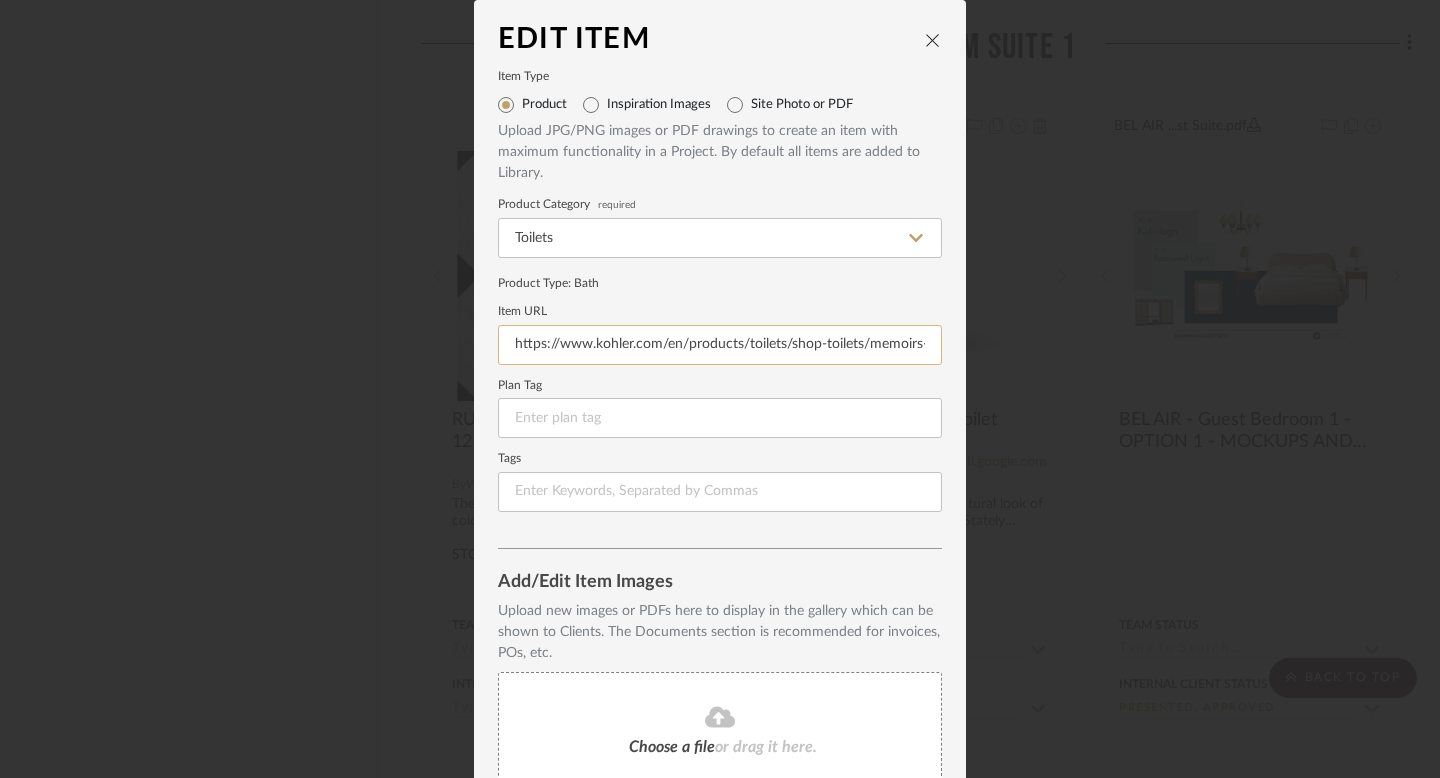 scroll, scrollTop: 0, scrollLeft: 698, axis: horizontal 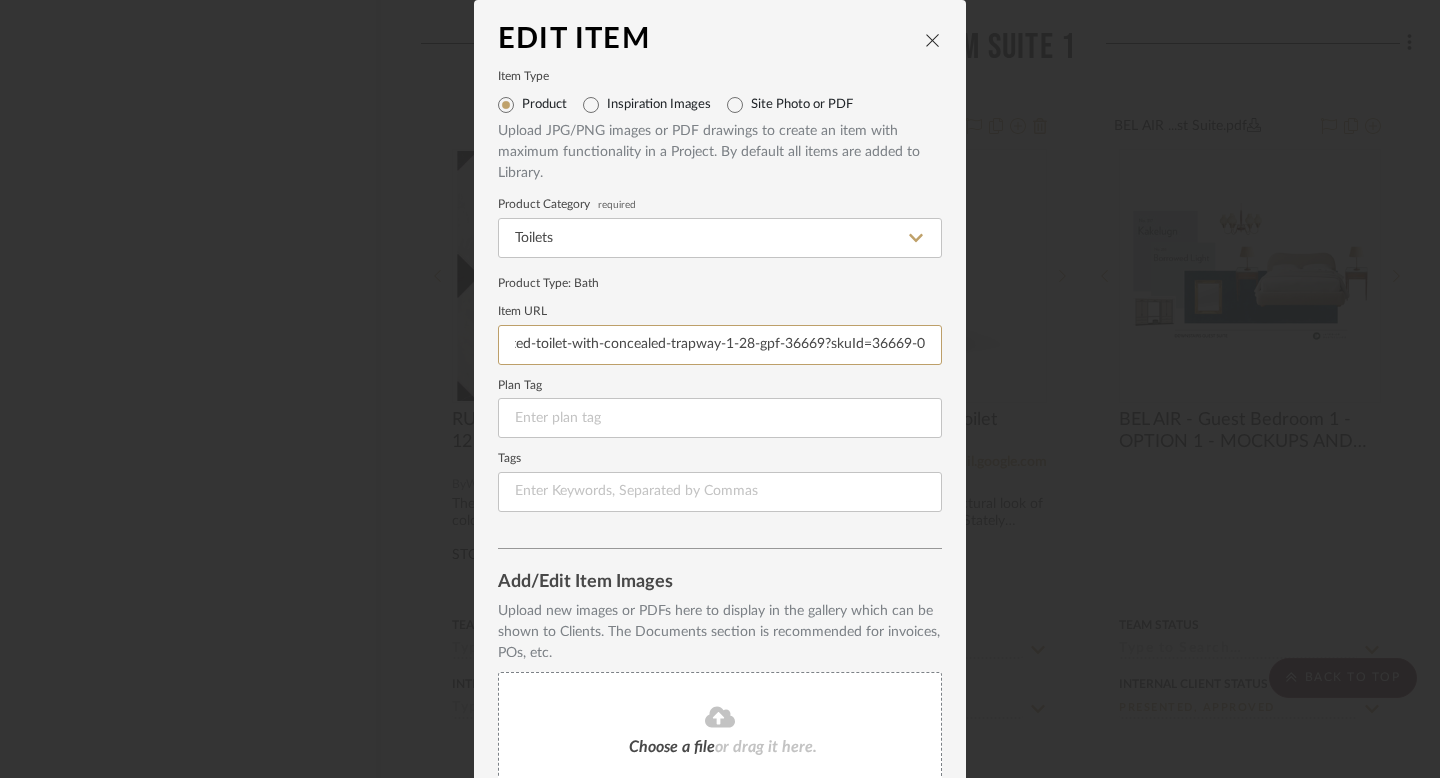 type on "https://www.kohler.com/en/products/toilets/shop-toilets/memoirs-stately-continuousclean-st-two-piece-elongated-toilet-with-concealed-trapway-1-28-gpf-36669?skuId=36669-0" 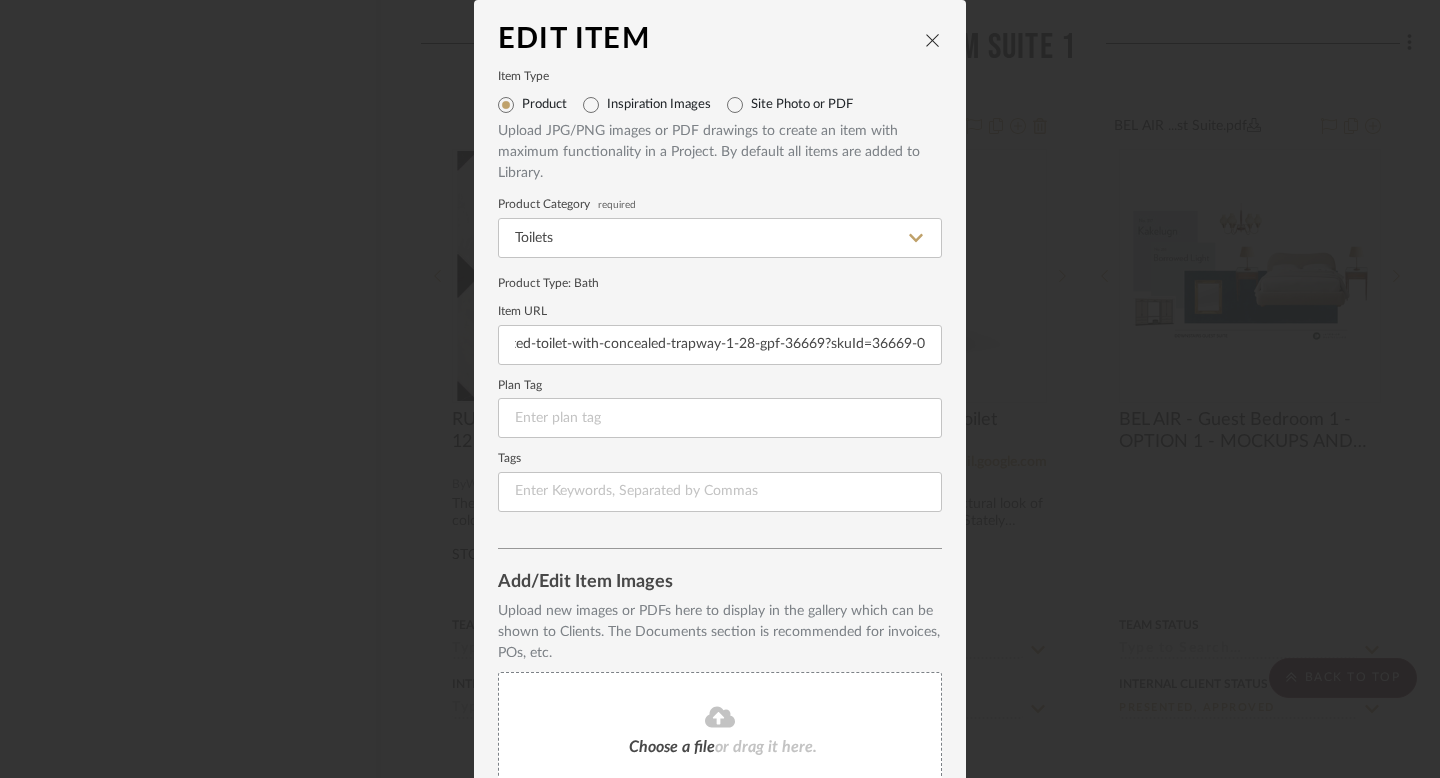 click on "Item Type  Product  Inspiration Images   Site Photo or PDF   Upload JPG/PNG images or PDF drawings to create an item with maximum functionality in a Project. By default all items are added to Library.   Product Category  required Toilets  Product Type : Bath  Item URL  https://www.kohler.com/en/products/toilets/shop-toilets/memoirs-stately-continuousclean-st-two-piece-elongated-toilet-with-concealed-trapway-1-28-gpf-36669?skuId=36669-0  Plan Tag   Tags" at bounding box center (720, 292) 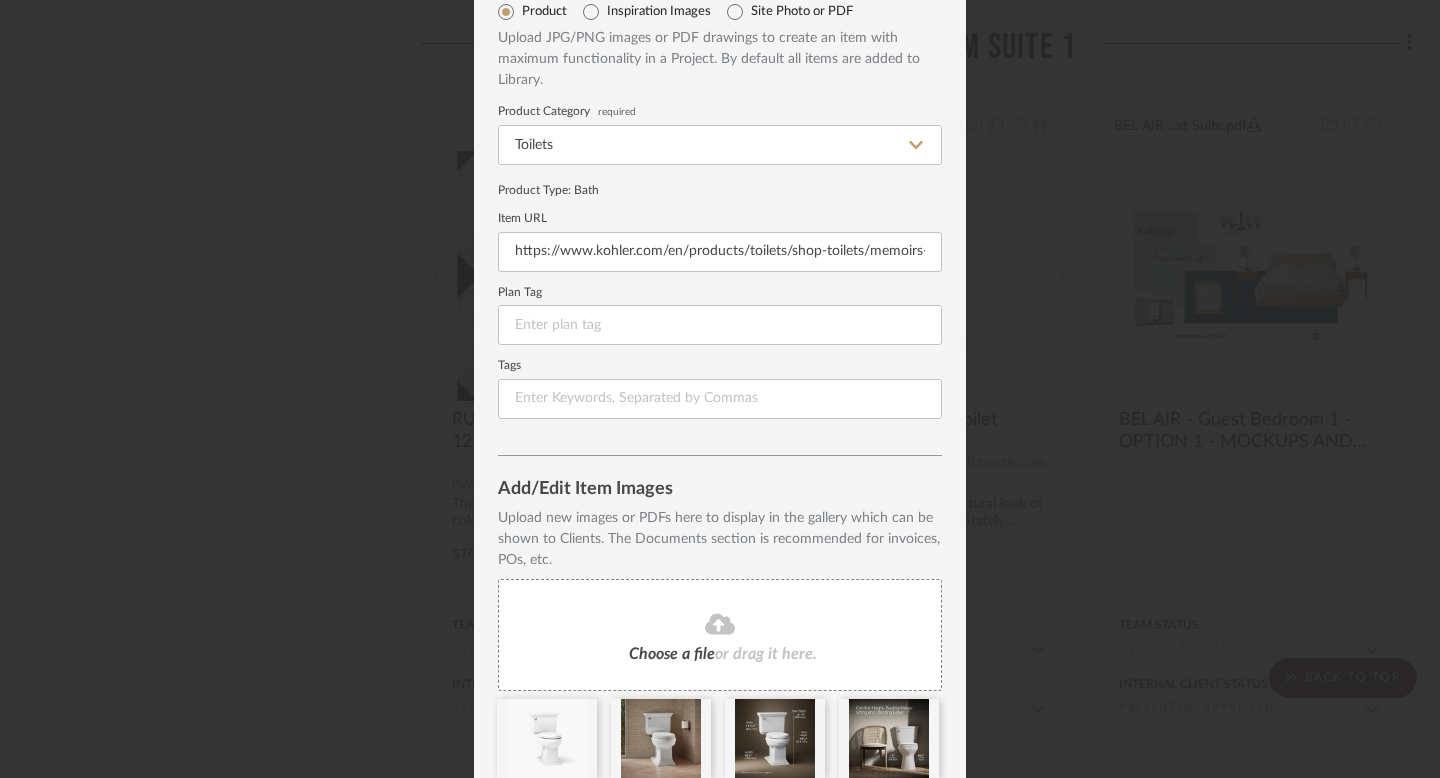 scroll, scrollTop: 266, scrollLeft: 0, axis: vertical 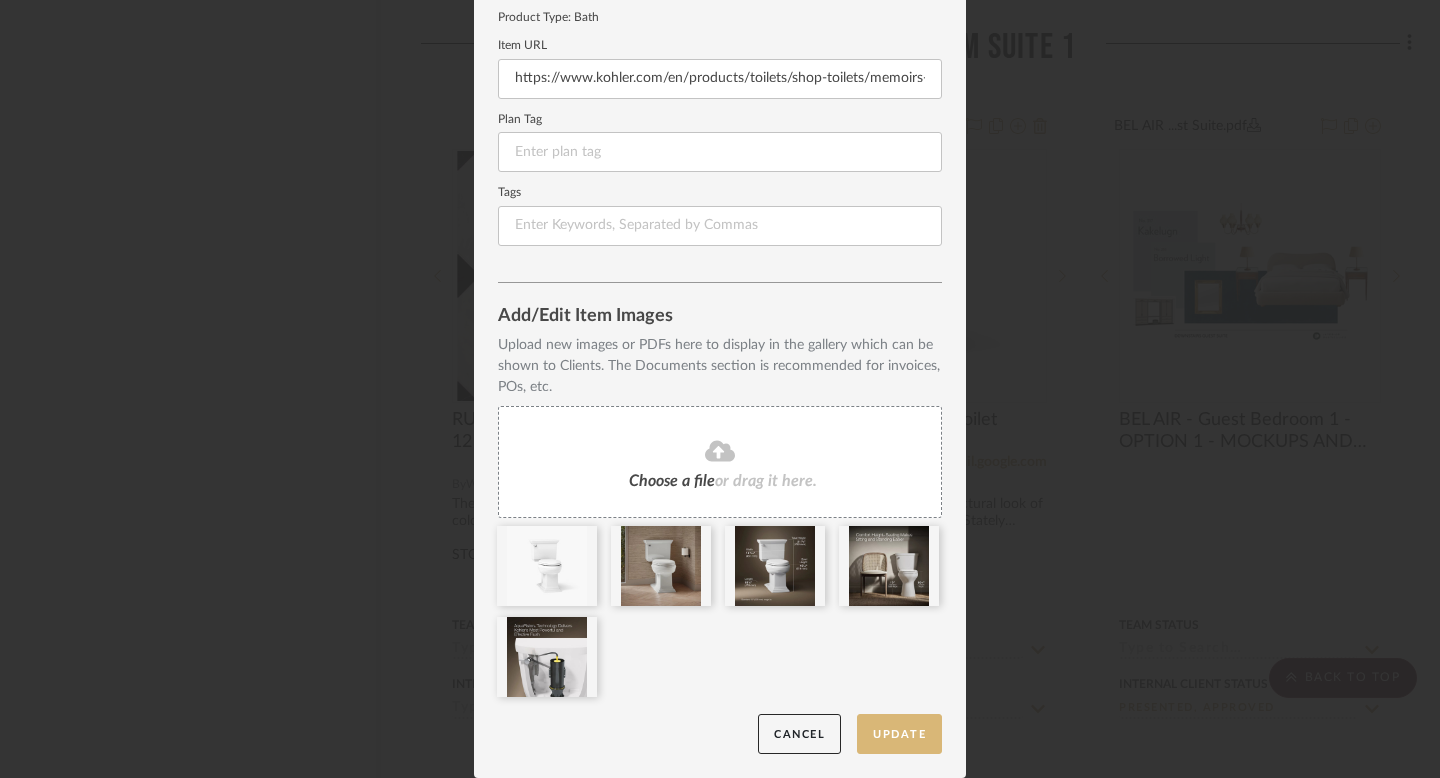 click on "Update" at bounding box center (899, 734) 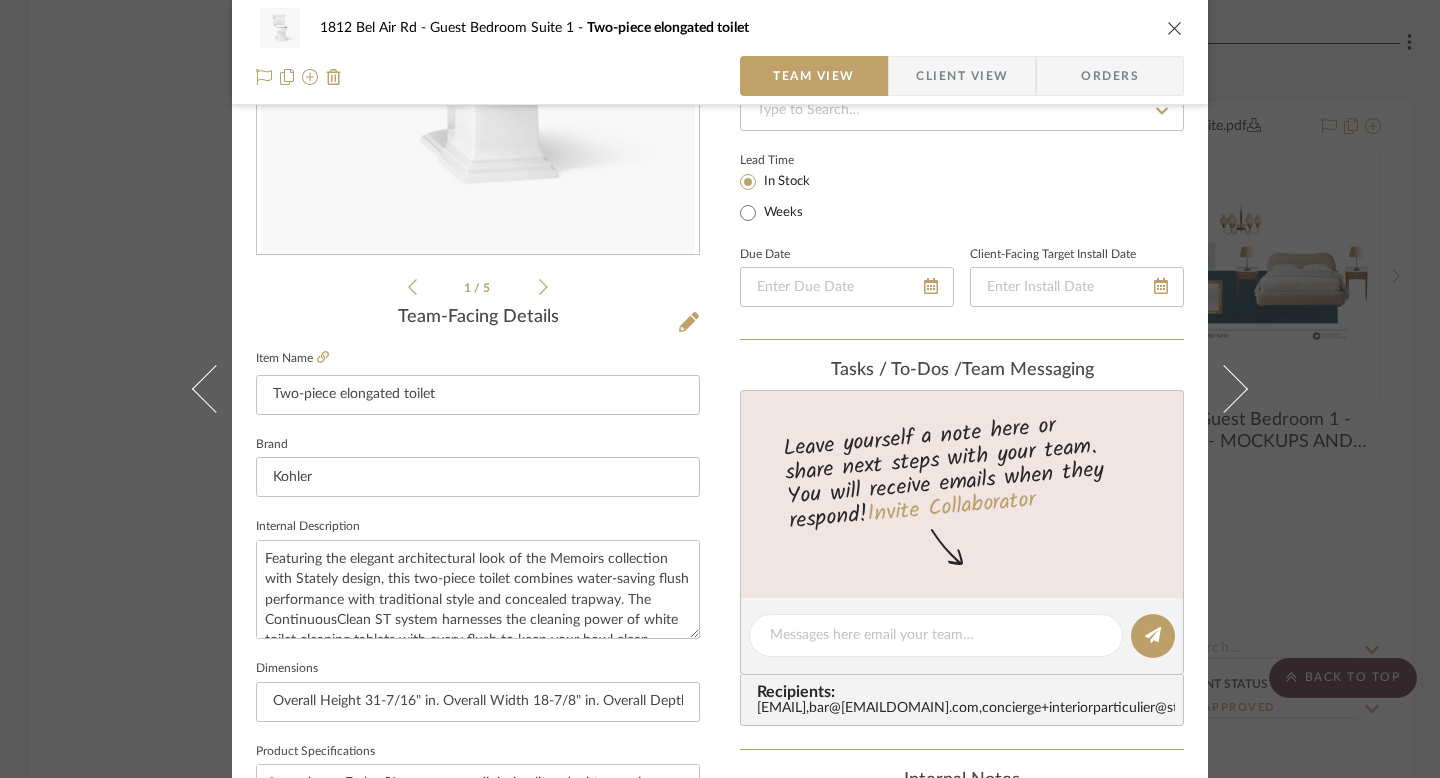 scroll, scrollTop: 328, scrollLeft: 0, axis: vertical 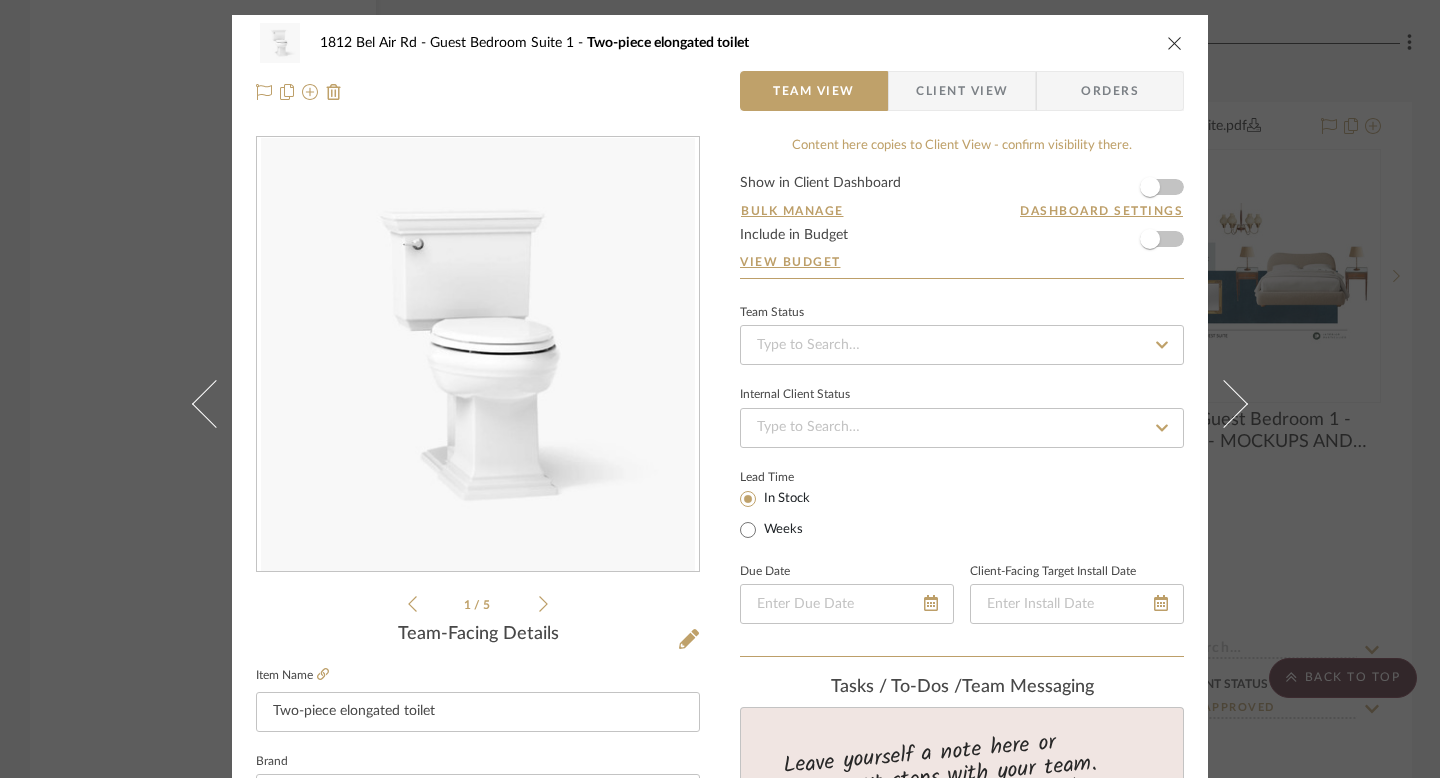 click on "1812 Bel Air Rd Guest Bedroom Suite 1 Two-piece elongated toilet  Team View Client View Orders 1 / 5  Team-Facing Details   Item Name  Two-piece elongated toilet  Brand  Kohler  Internal Description  Featuring the elegant architectural look of the Memoirs collection with Stately design, this two-piece toilet combines water-saving flush performance with traditional style and concealed trapway. The ContinuousClean ST system harnesses the cleaning power of white toilet cleaning tablets with every flush to keep your bowl clean longer, and the Comfort Height® bowl offers a convenient height for comfort and ease of use.  Dimensions  Overall Height 31-7/16" in. Overall Width 18-7/8" in. Overall Depth 29-5/8" in. Bowl Height Comfort Rough-in 12 in.  Product Specifications   Reference Price   Reference Price Type  DNET  Item Costs   View Budget   Markup %  (Use "-X%" to discount) 16%  Unit Cost  $615.41  Cost Type  DNET  Client Unit Price  $713.88  Quantity  1  Unit Type  Each  Subtotal   $713.88   Tax %  10% $35.69" at bounding box center [720, 389] 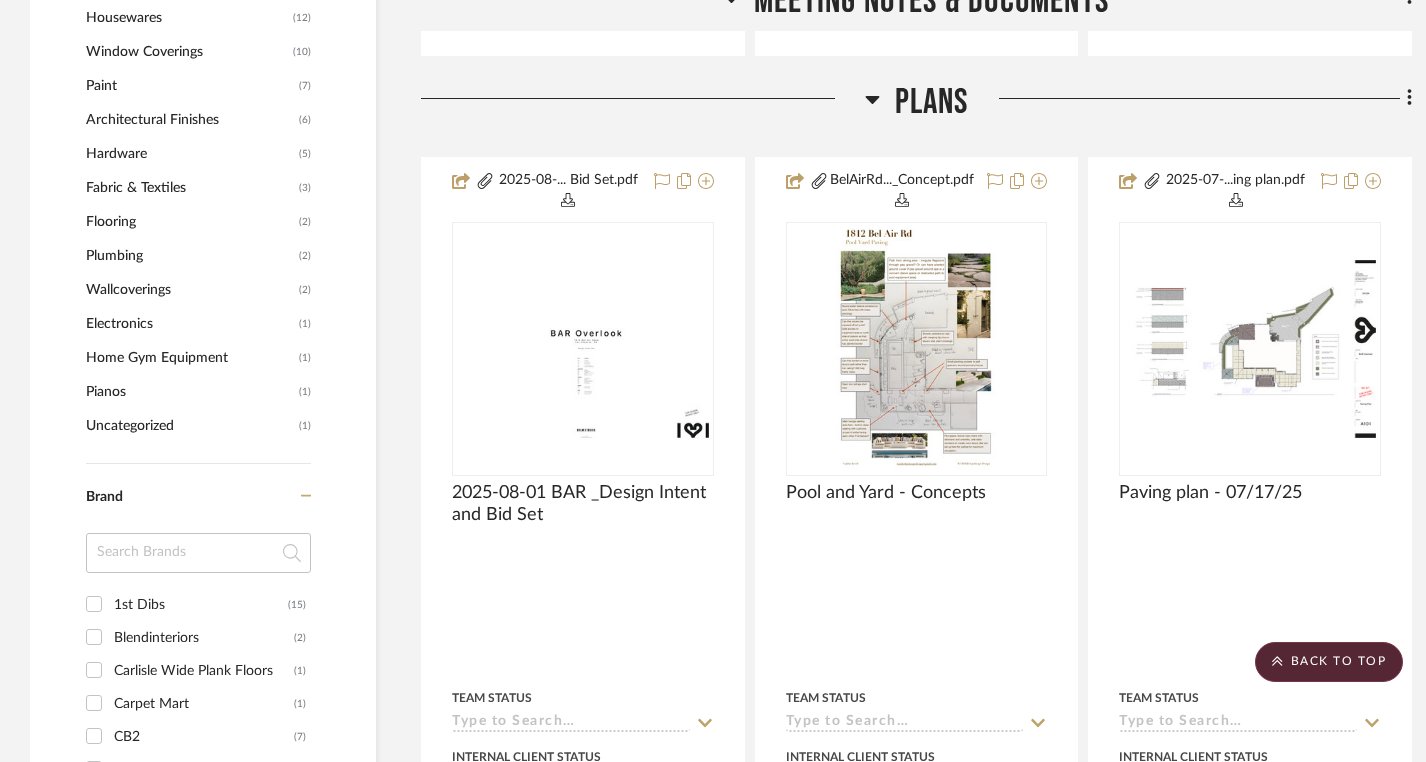 scroll, scrollTop: 0, scrollLeft: 0, axis: both 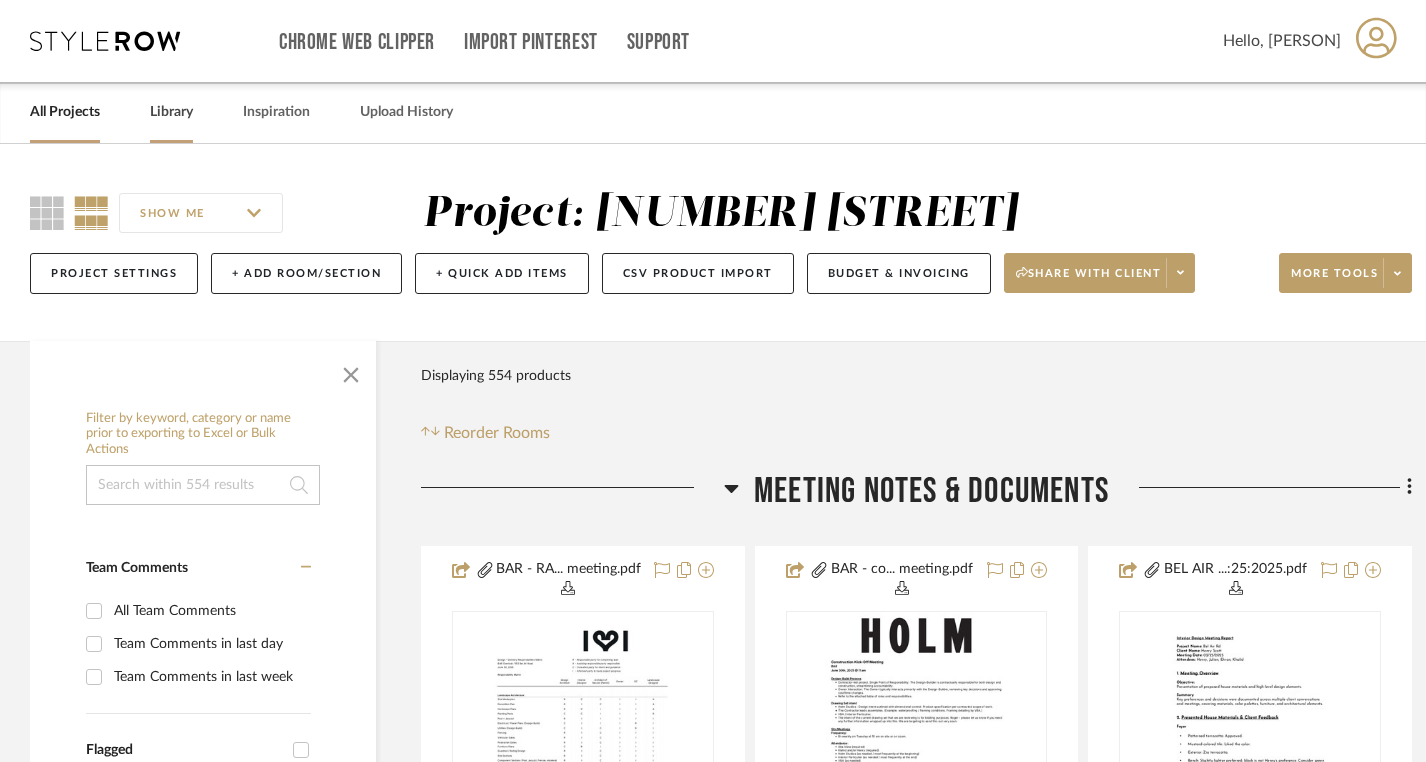 click on "Library" at bounding box center (171, 112) 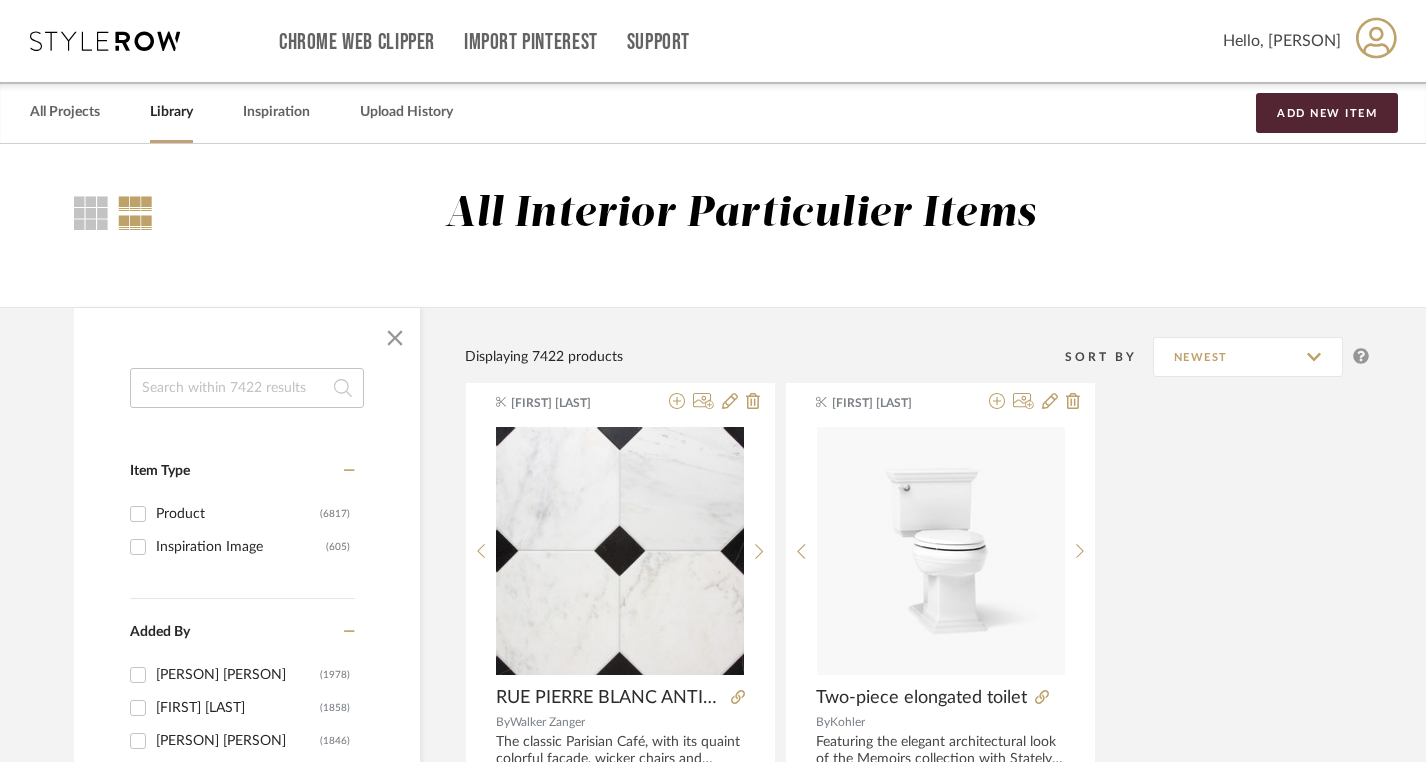 click 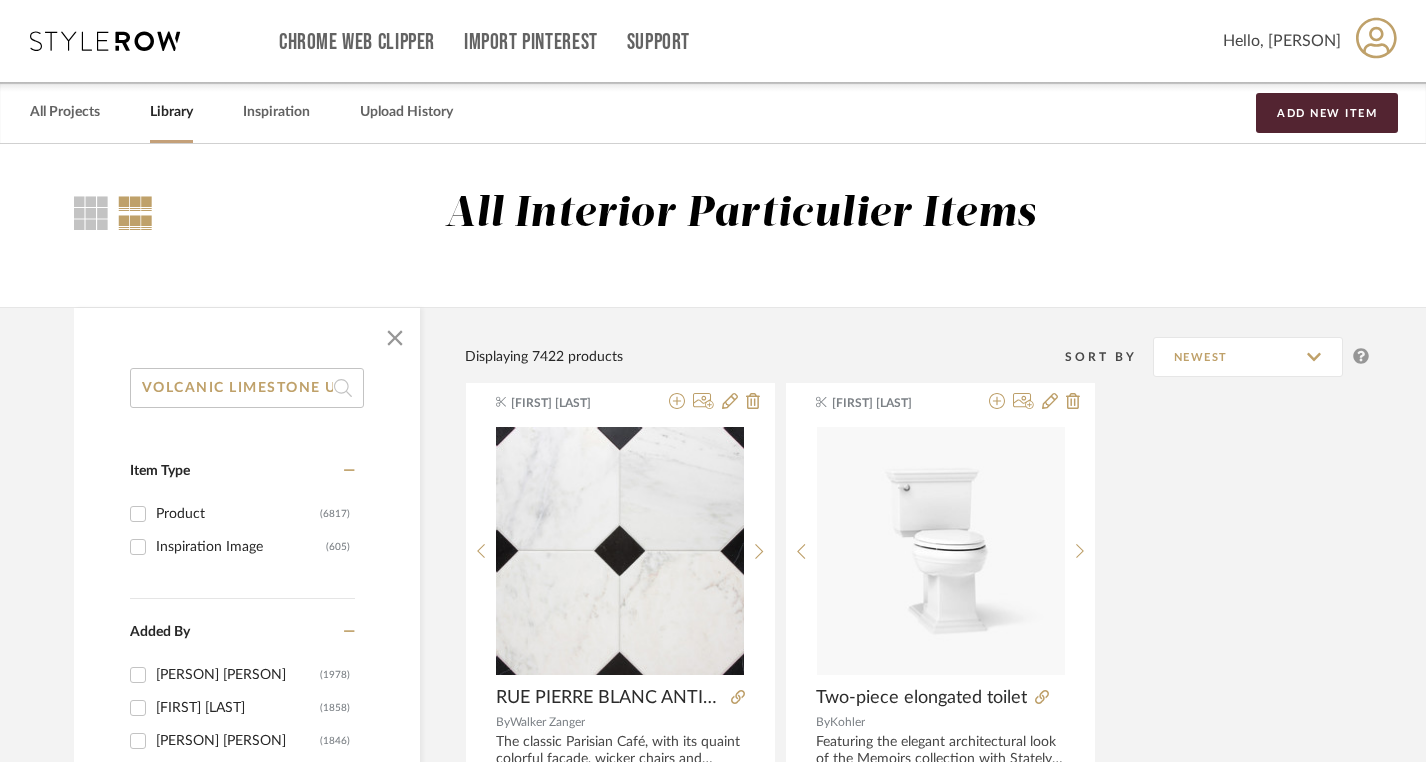 scroll, scrollTop: 0, scrollLeft: 148, axis: horizontal 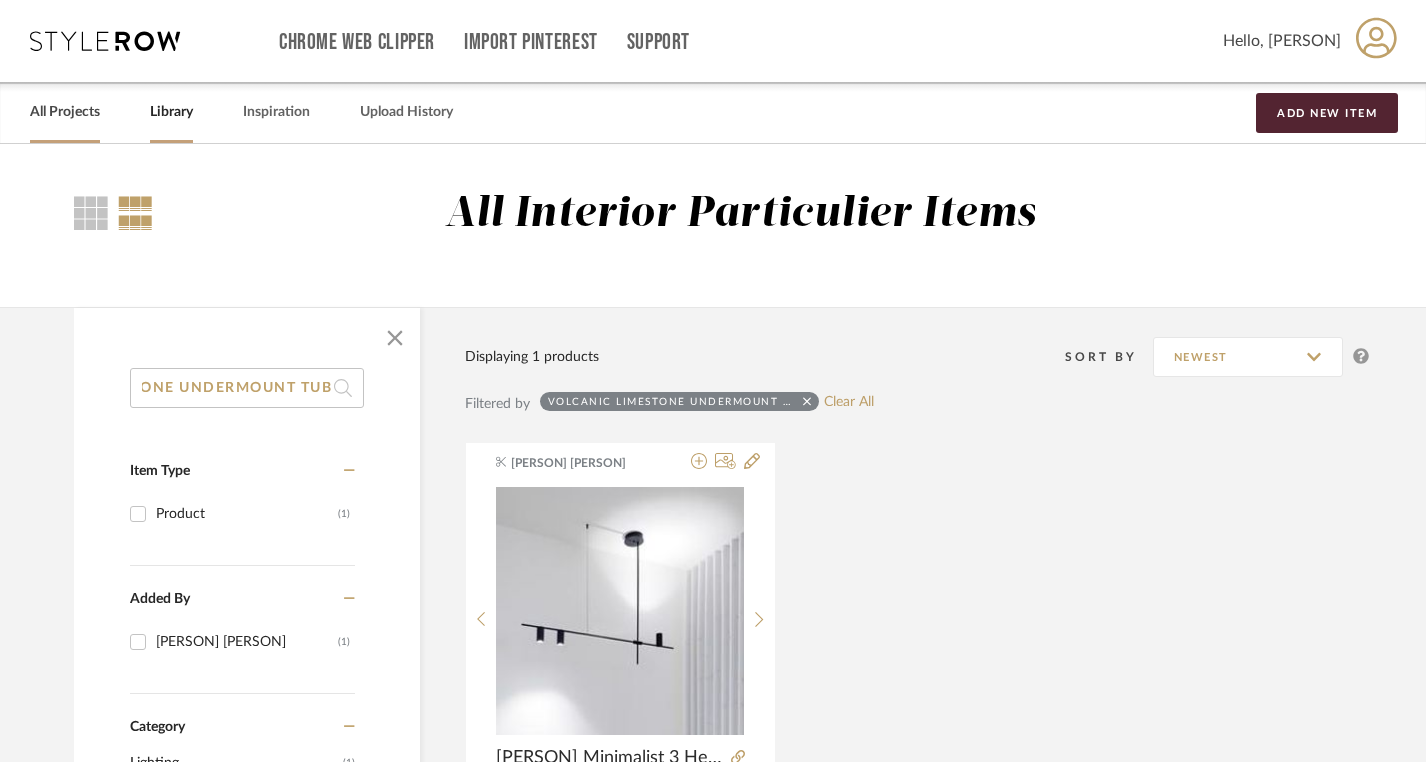 type on "VOLCANIC LIMESTONE UNDERMOUNT TUB" 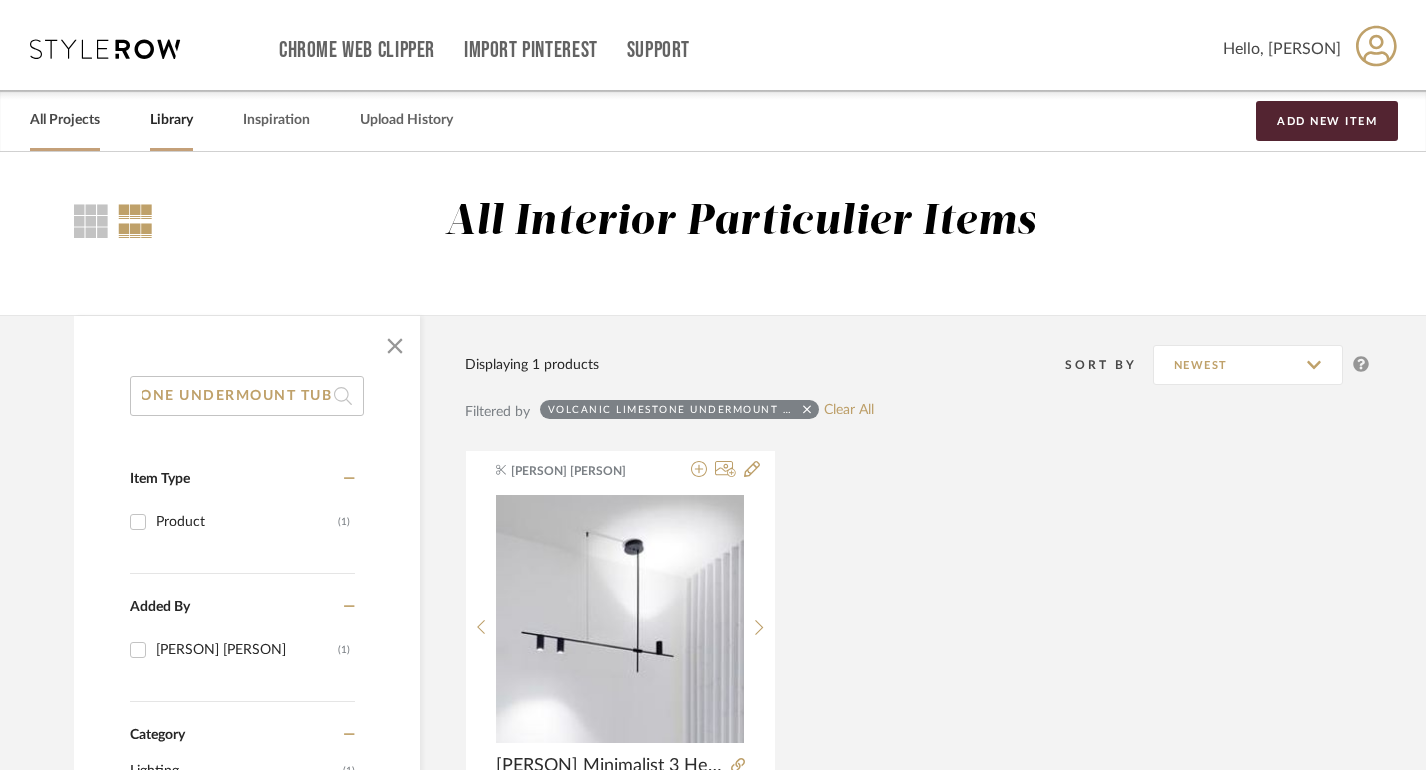 scroll, scrollTop: 0, scrollLeft: 0, axis: both 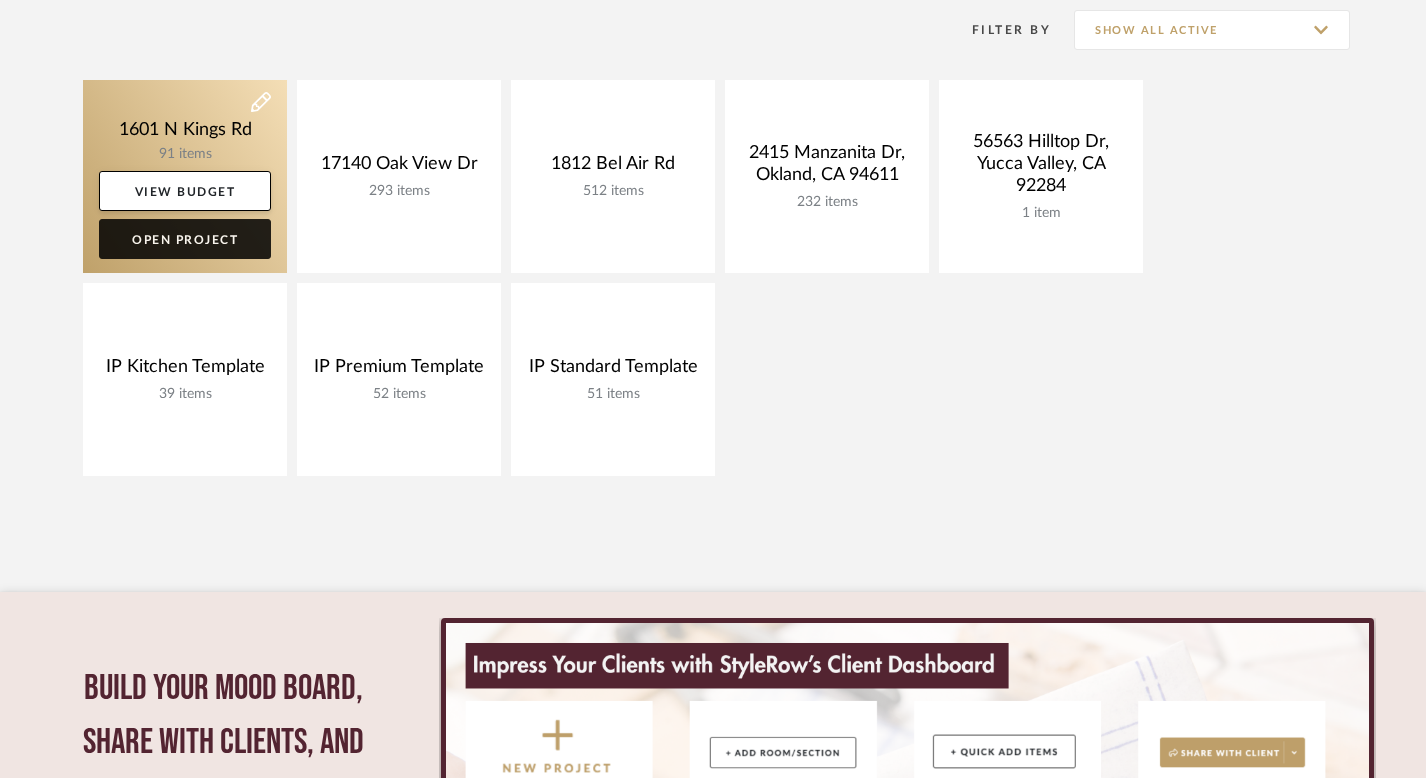 click on "Open Project" 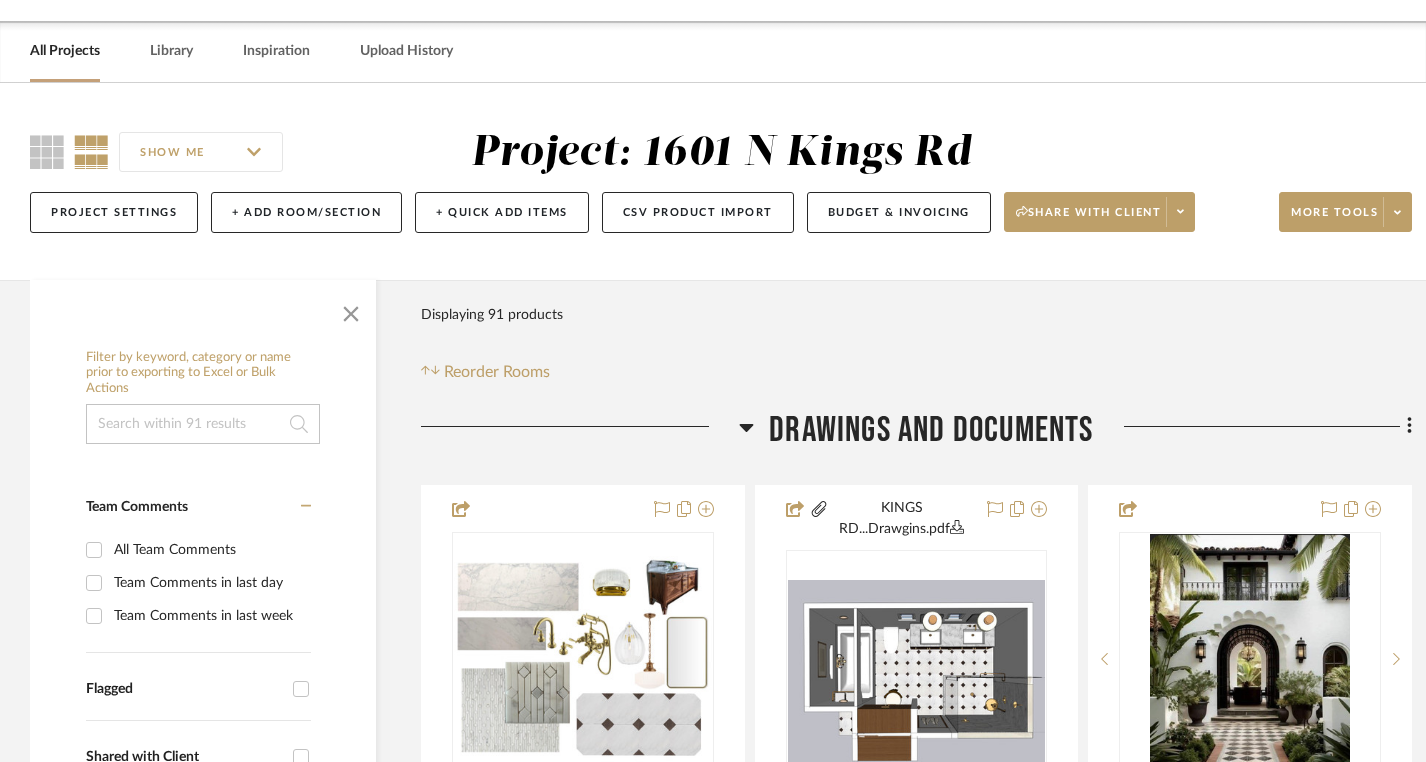 scroll, scrollTop: 1, scrollLeft: 0, axis: vertical 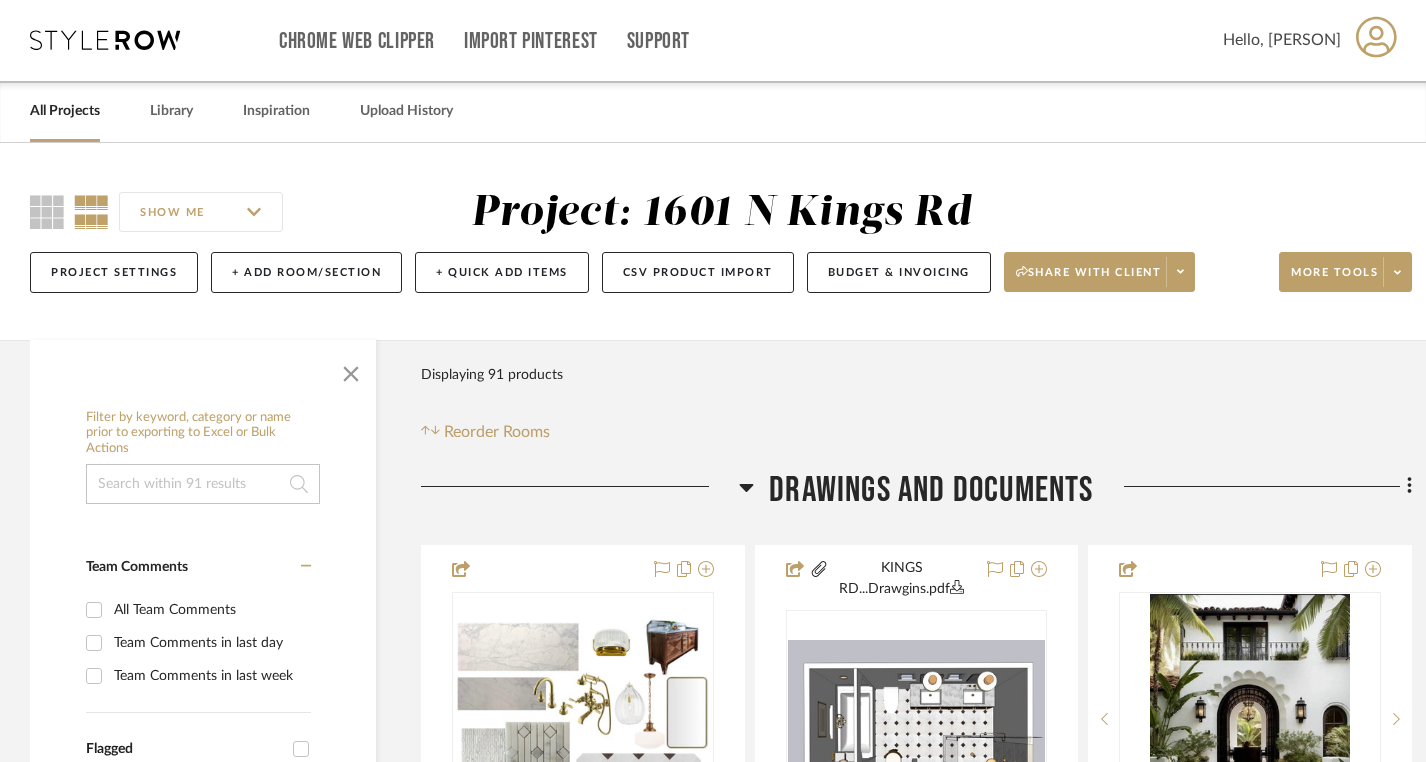 click 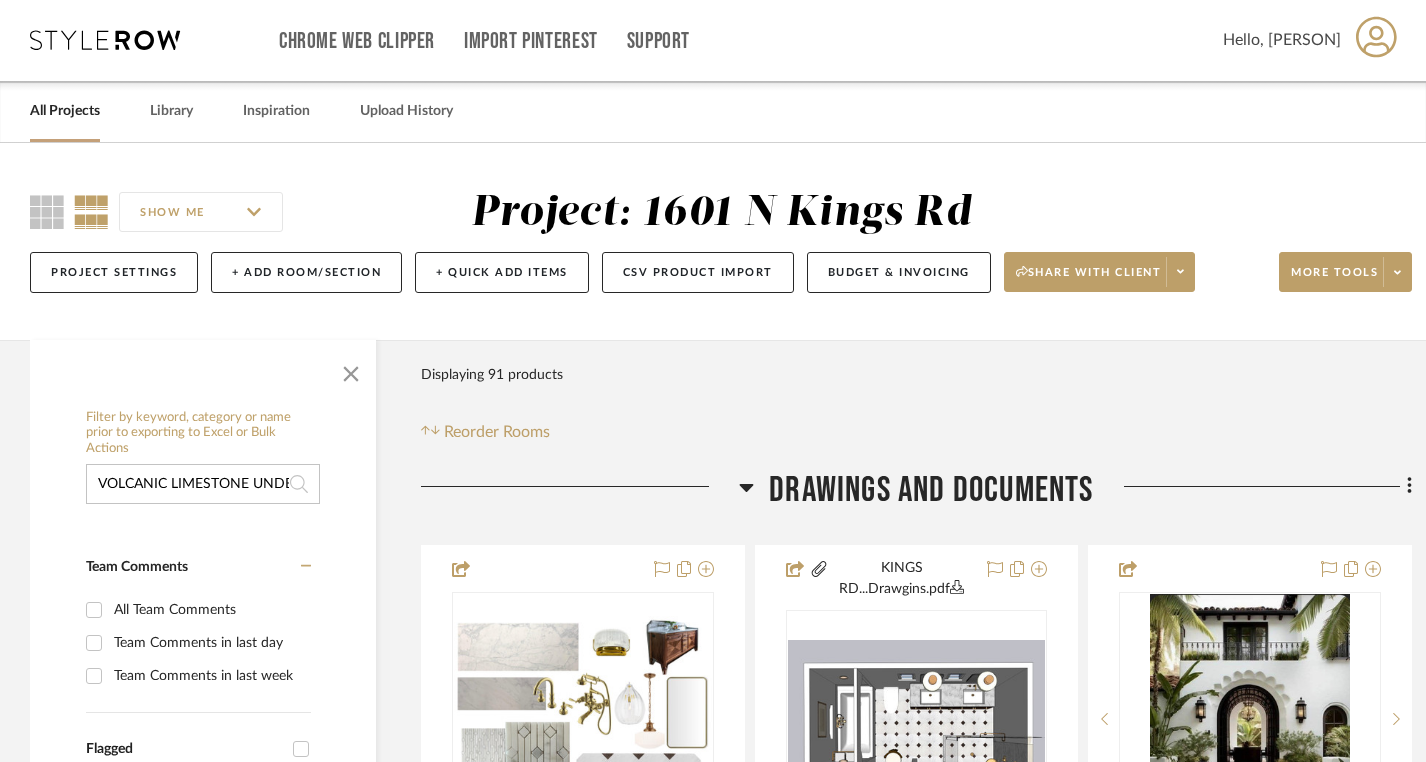 scroll, scrollTop: 0, scrollLeft: 95, axis: horizontal 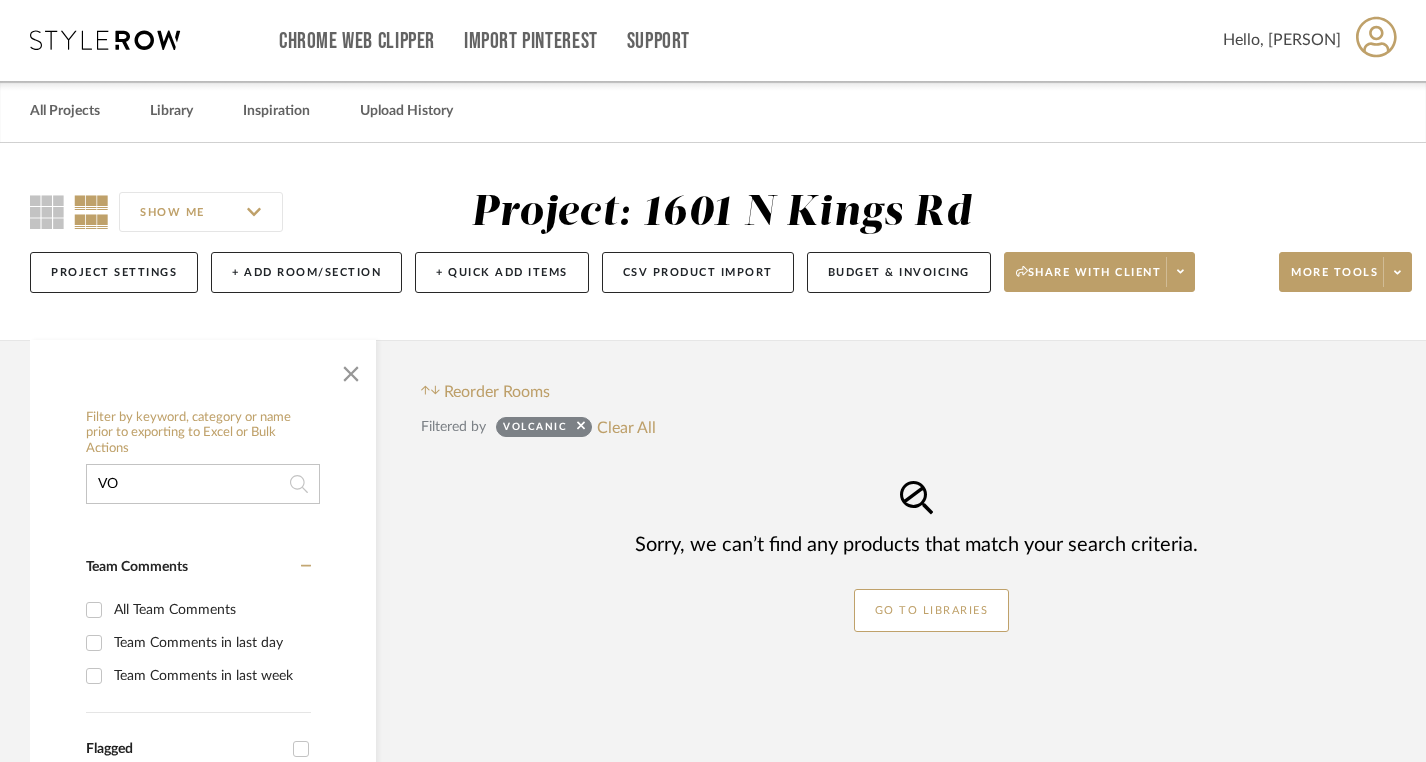 type on "V" 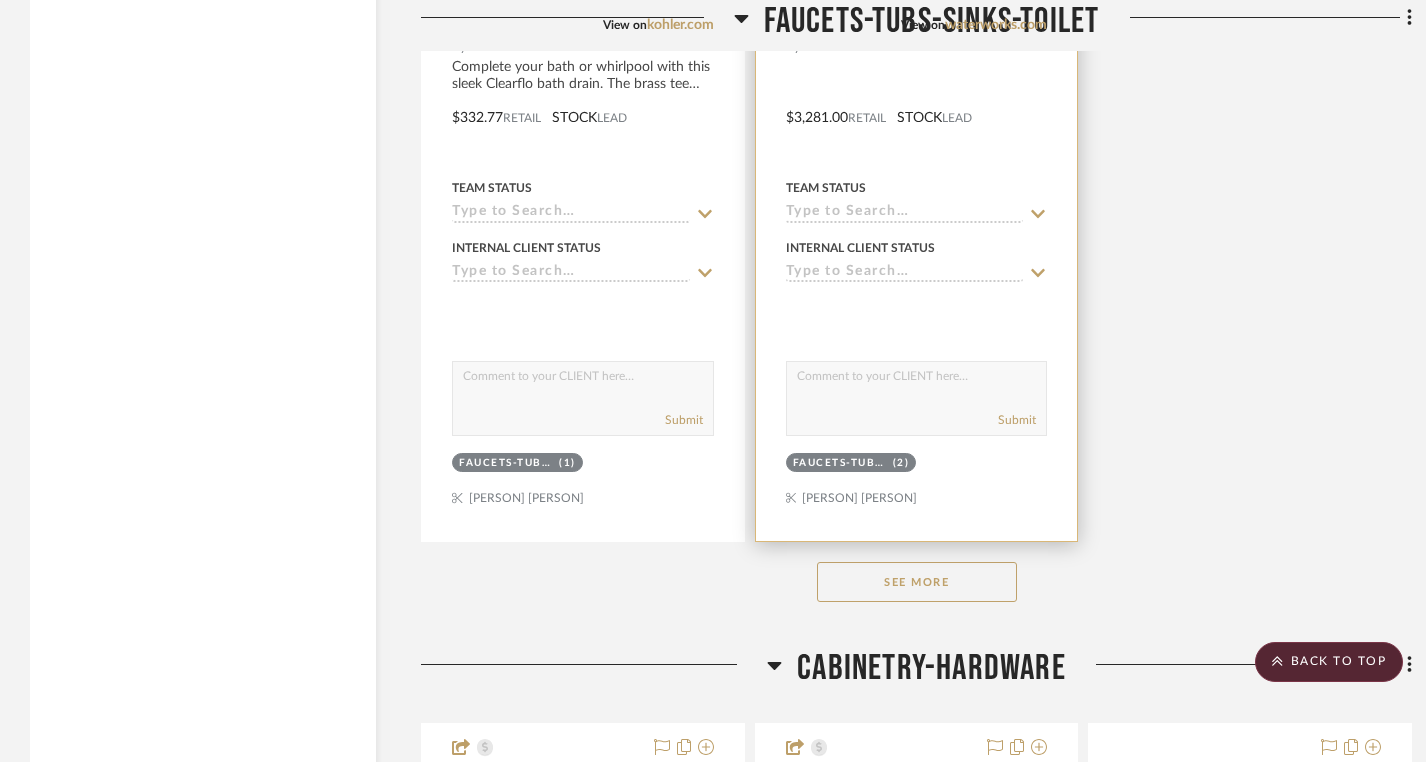 scroll, scrollTop: 10336, scrollLeft: 0, axis: vertical 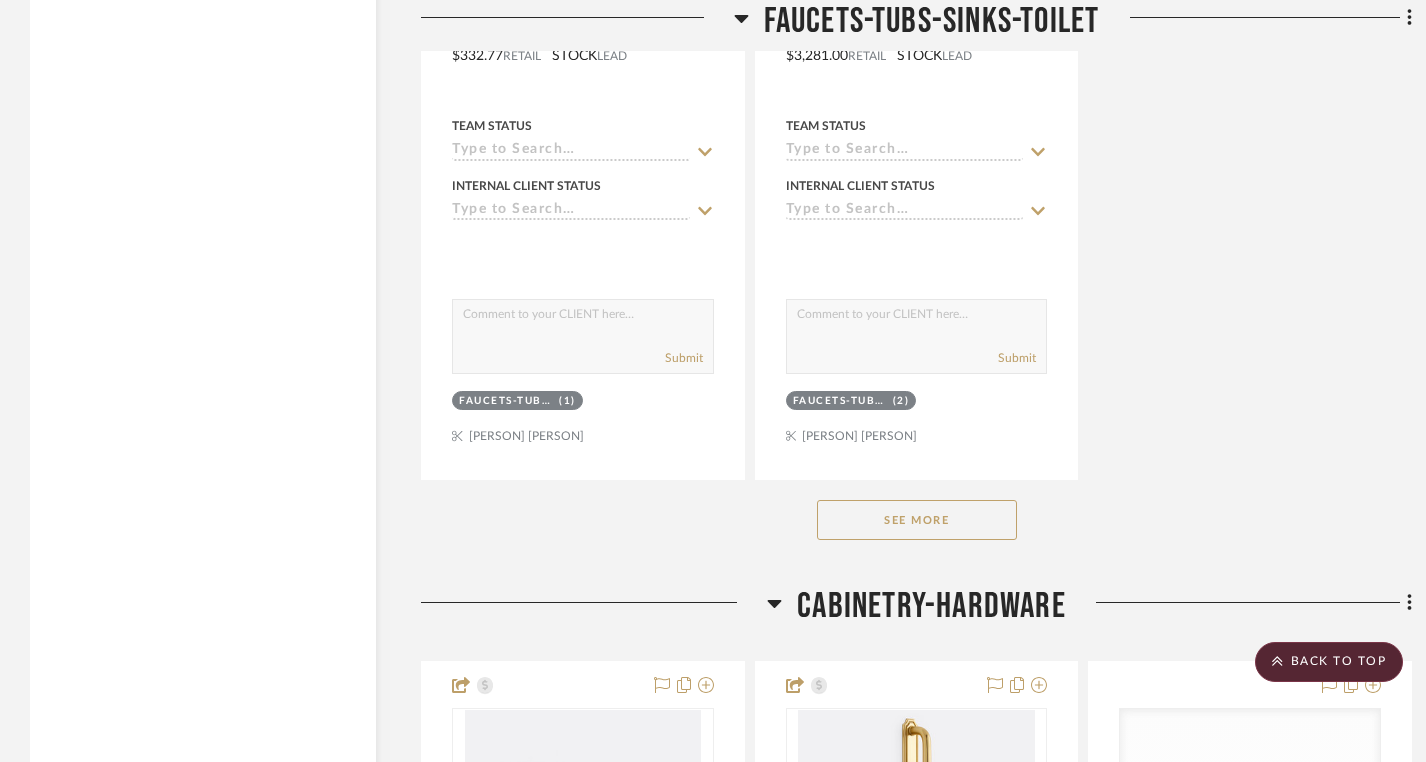 type 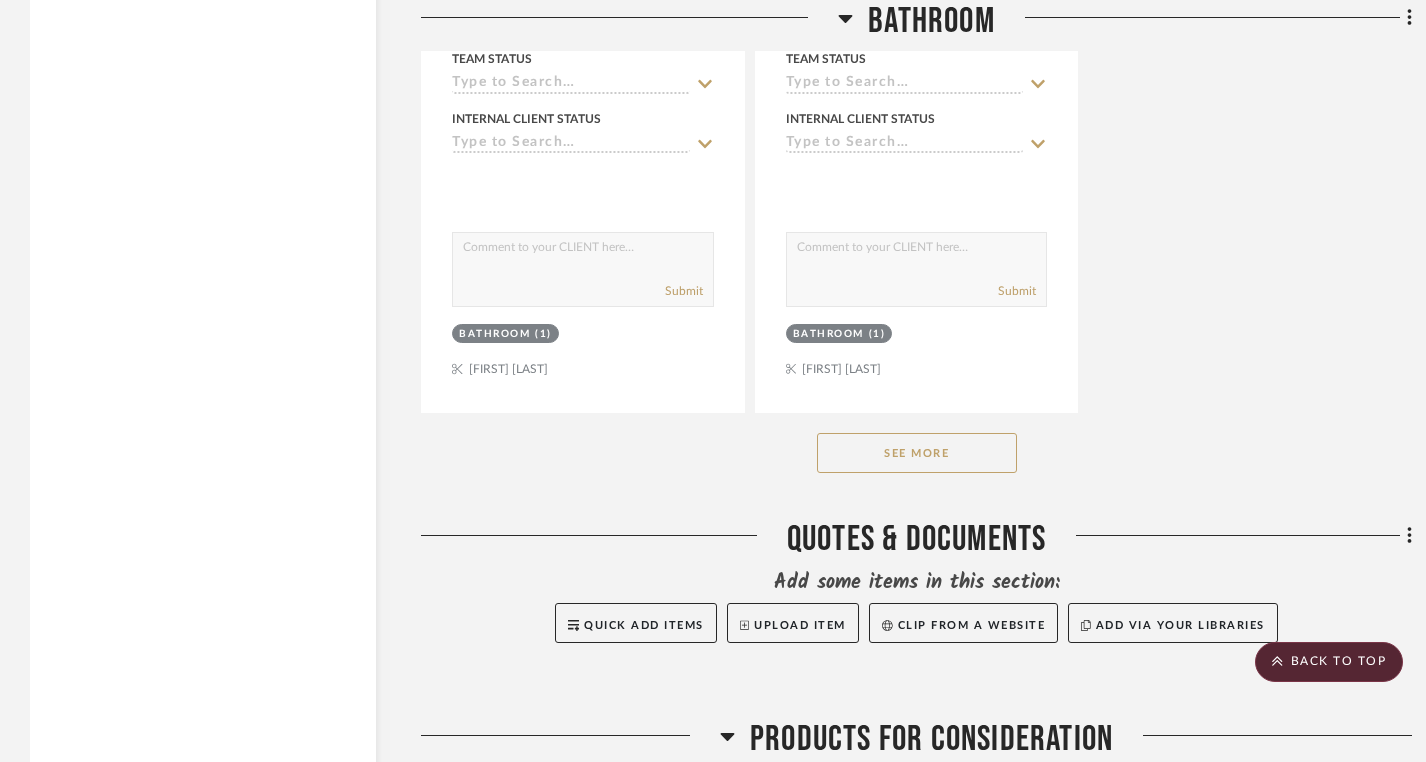 scroll, scrollTop: 23345, scrollLeft: 0, axis: vertical 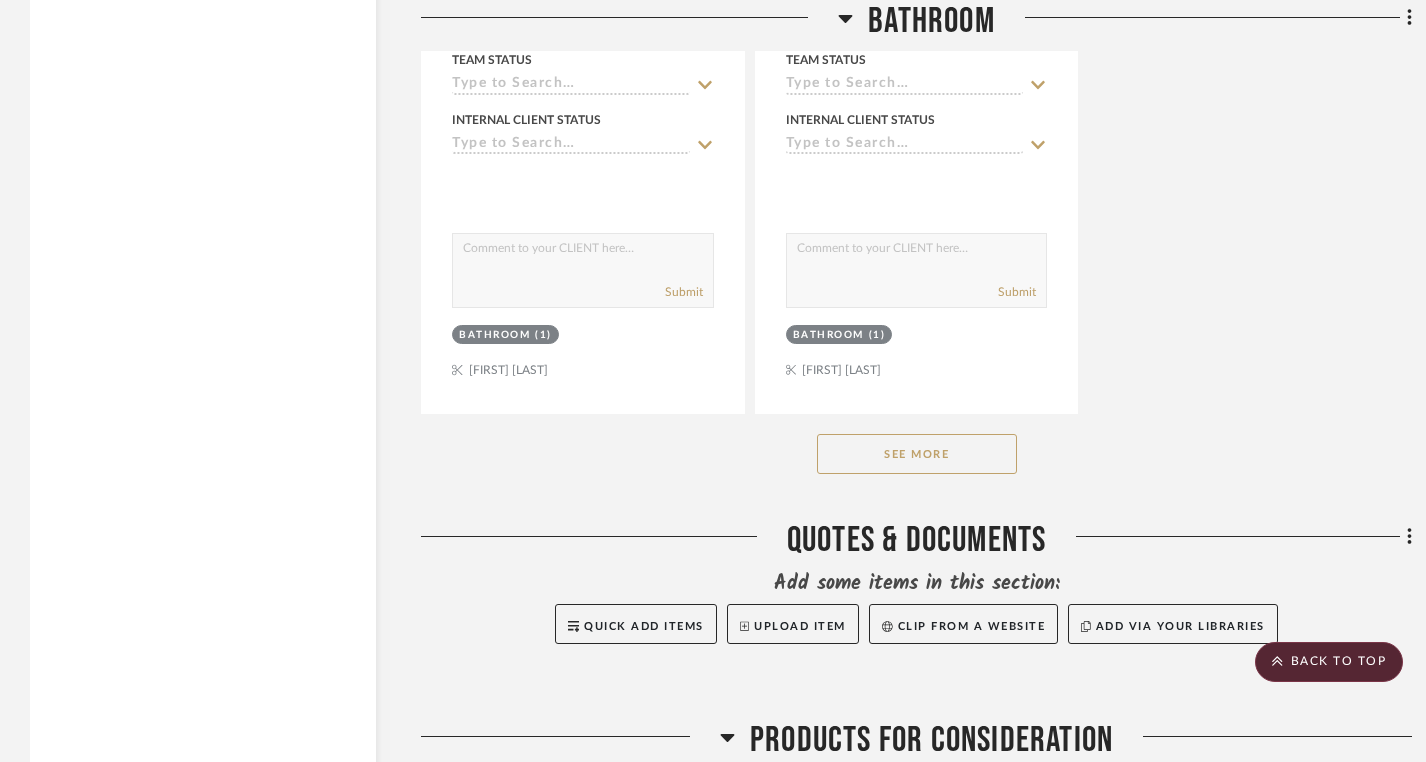 click on "See More" 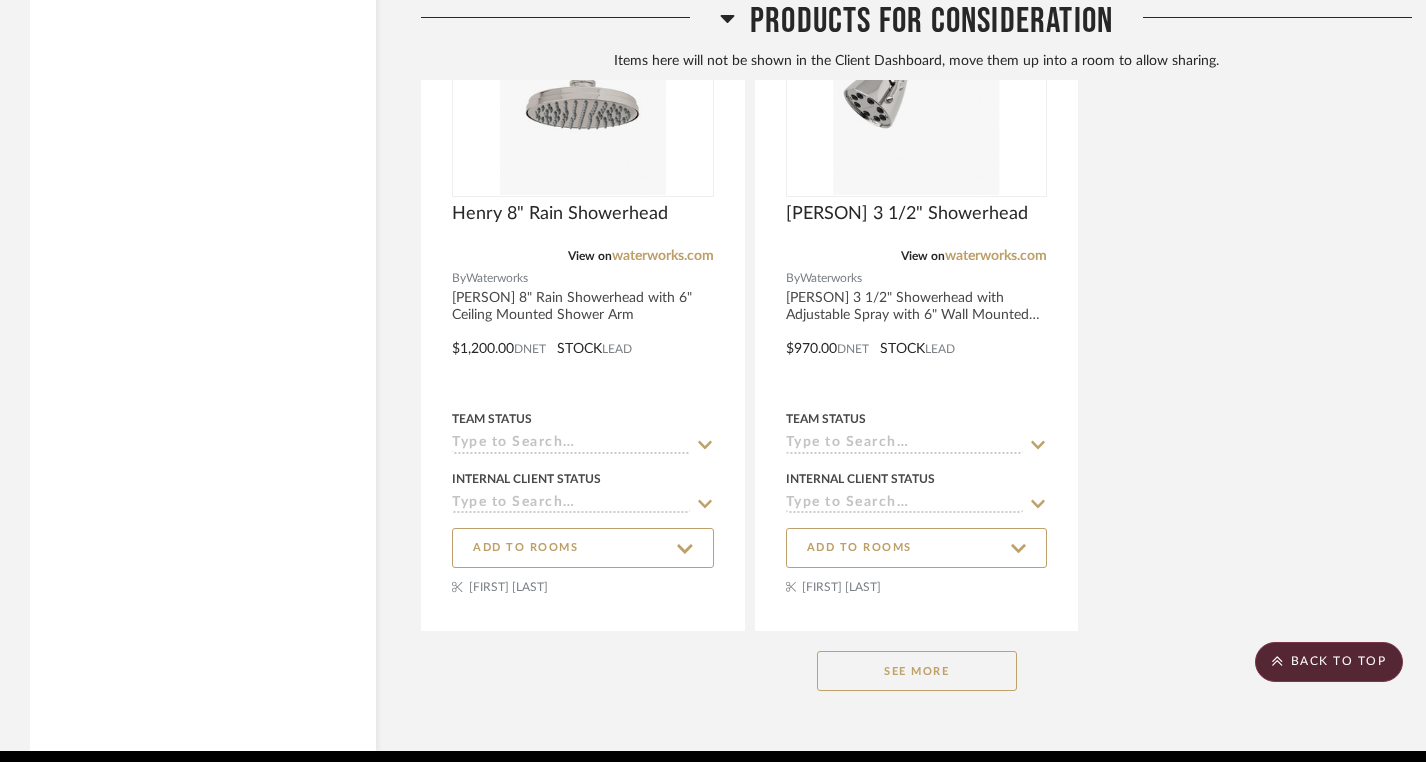 scroll, scrollTop: 25818, scrollLeft: 0, axis: vertical 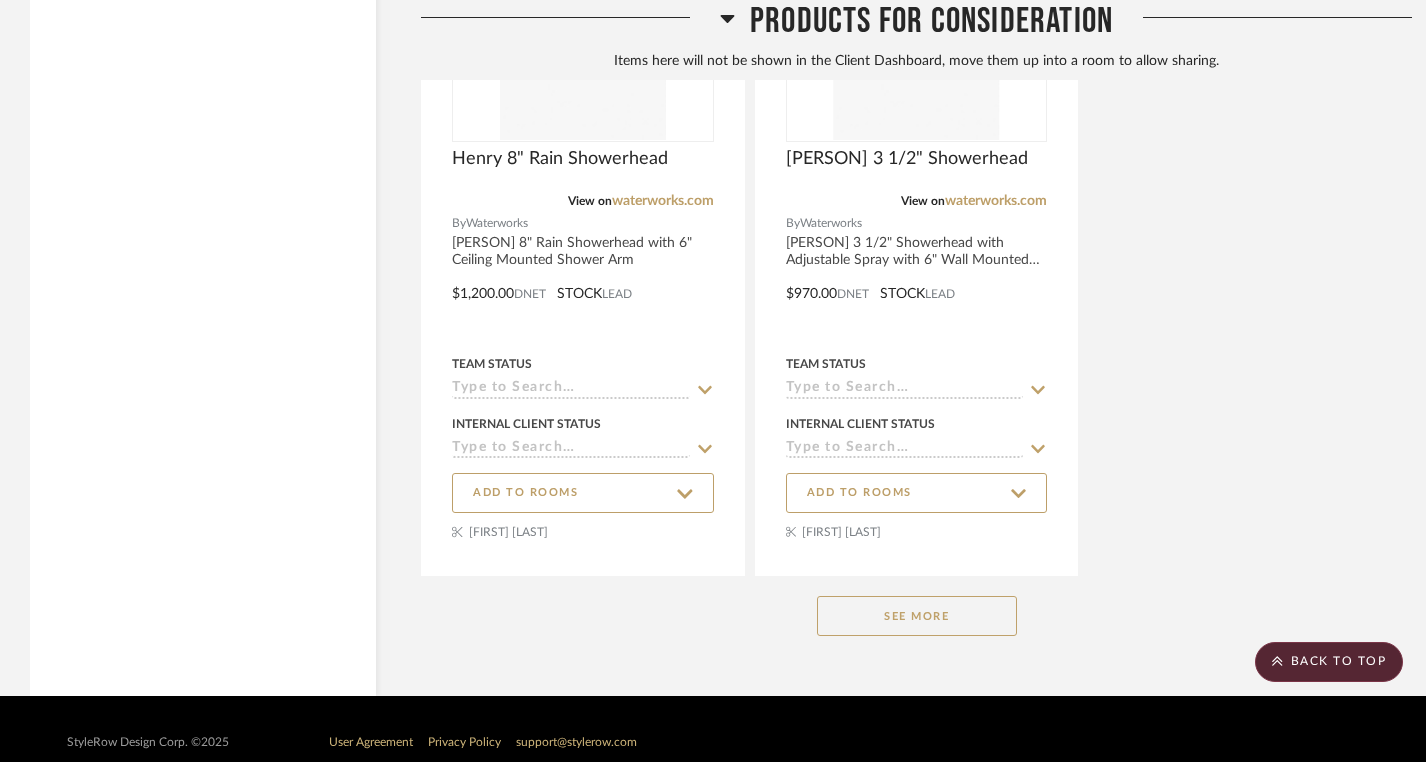 click on "See More" 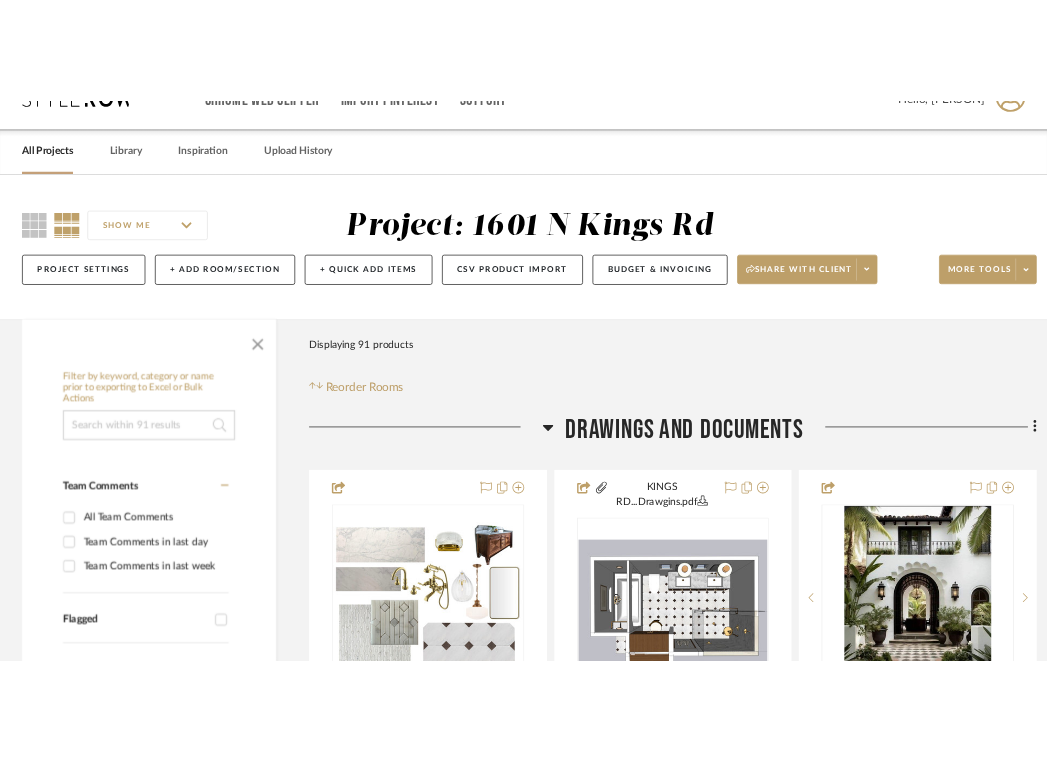 scroll, scrollTop: 54, scrollLeft: 0, axis: vertical 